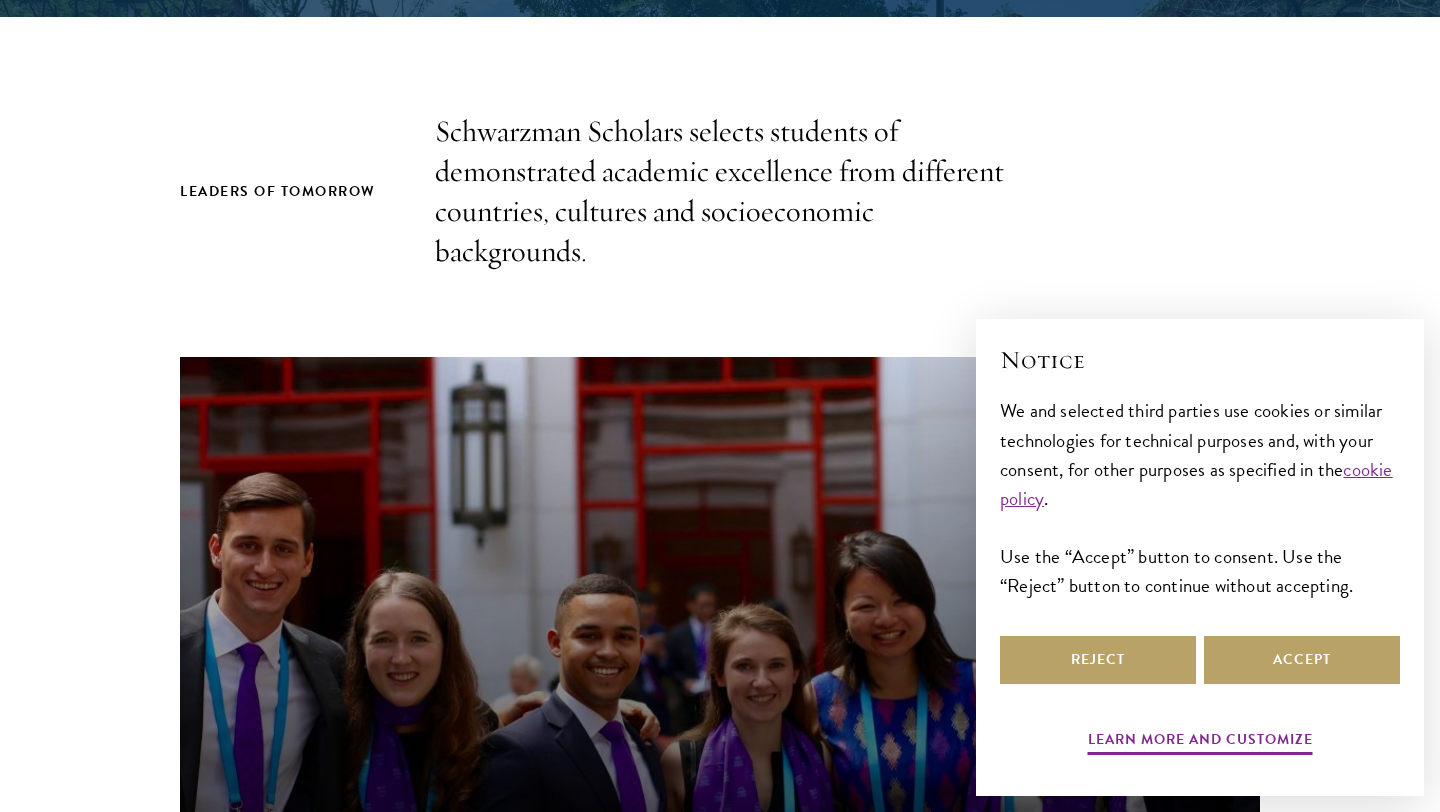 scroll, scrollTop: 748, scrollLeft: 0, axis: vertical 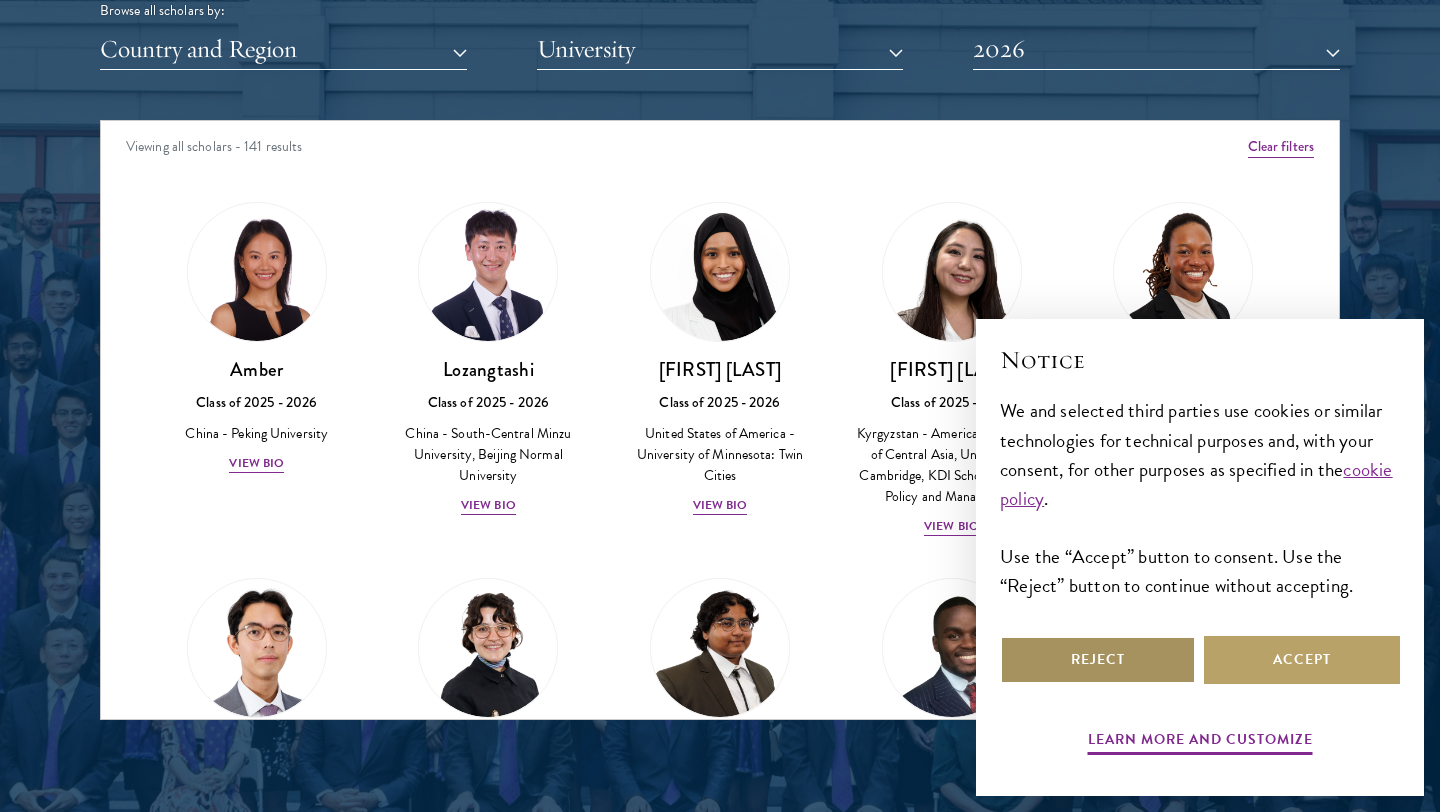 click on "Reject" at bounding box center (1098, 660) 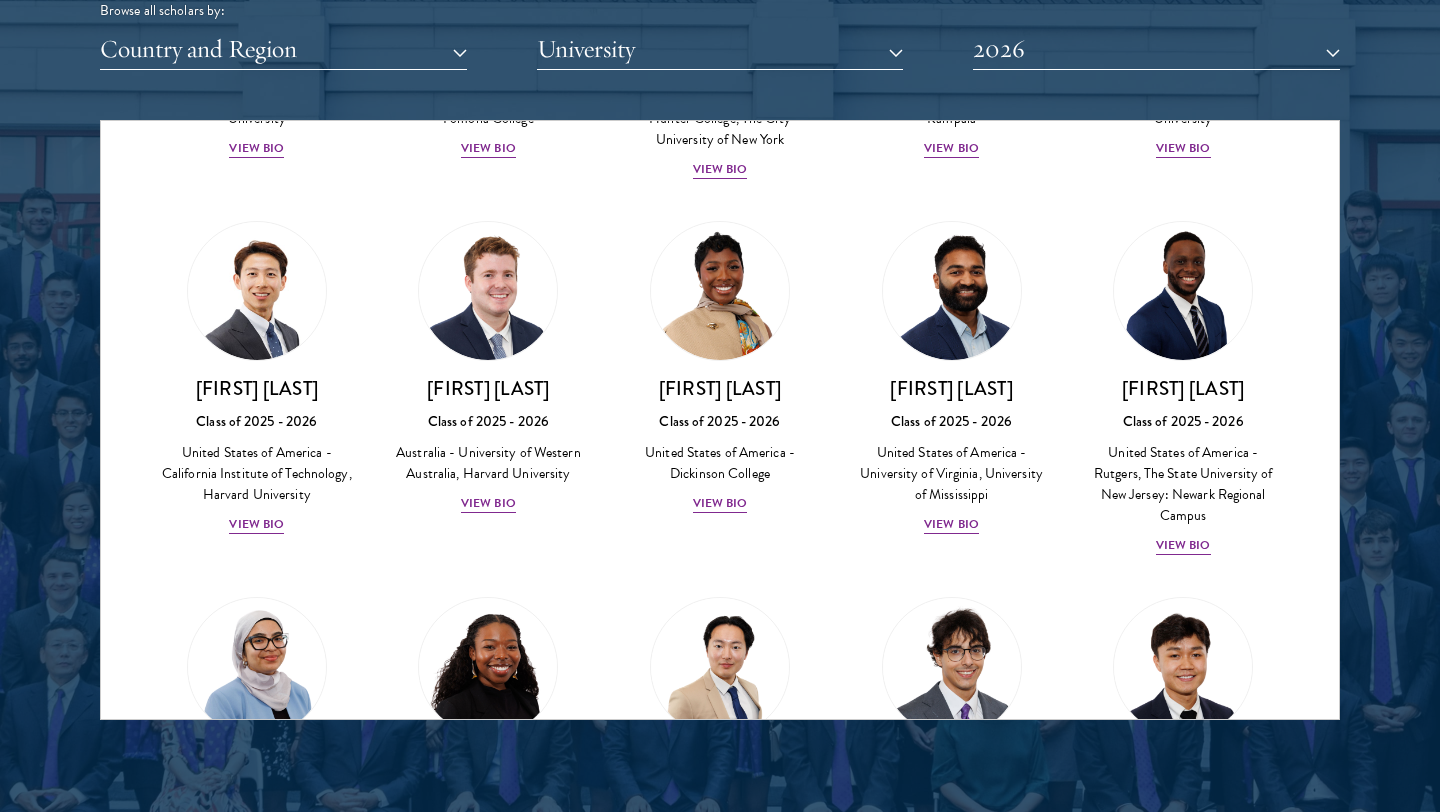 scroll, scrollTop: 714, scrollLeft: 0, axis: vertical 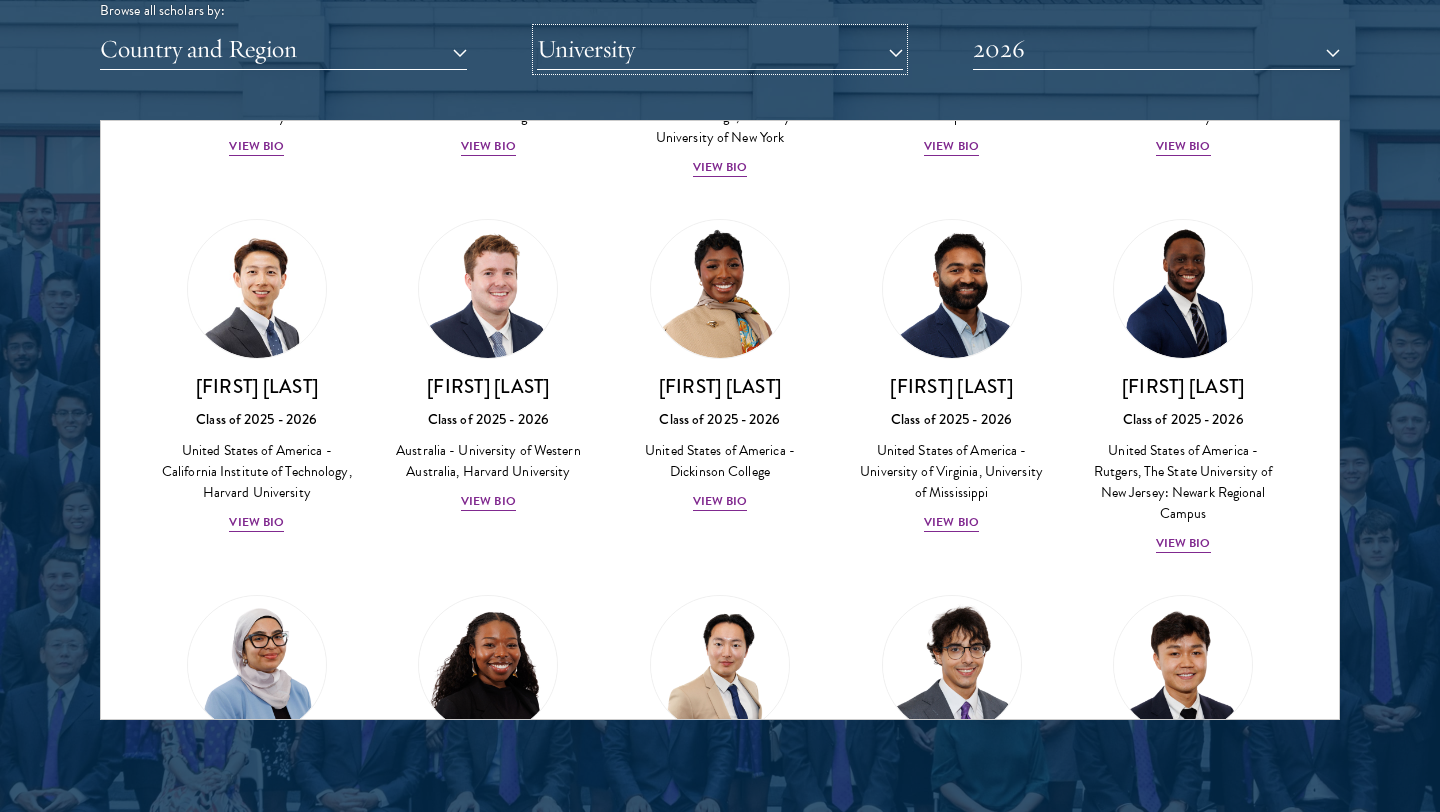 click on "University" at bounding box center (720, 49) 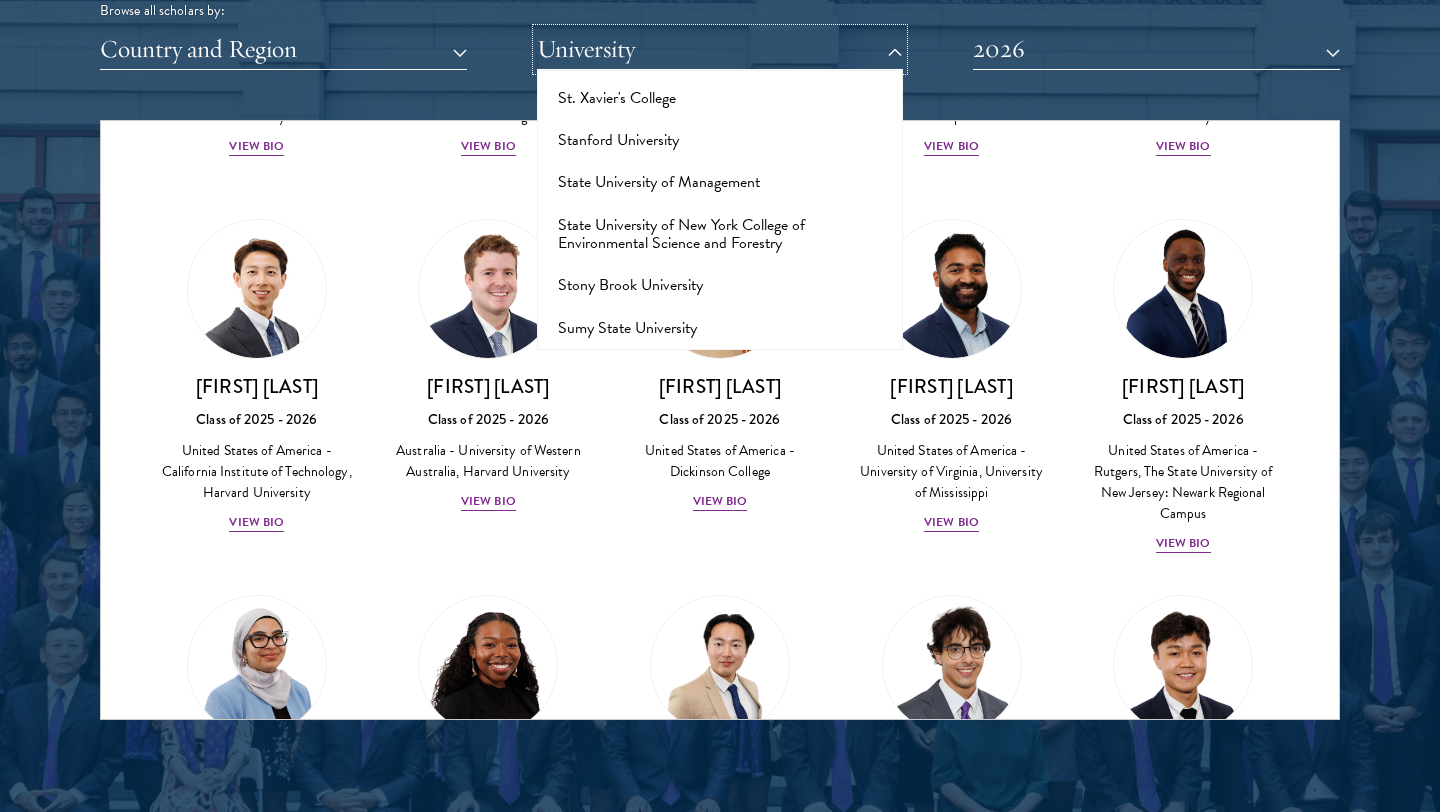 scroll, scrollTop: 11245, scrollLeft: 0, axis: vertical 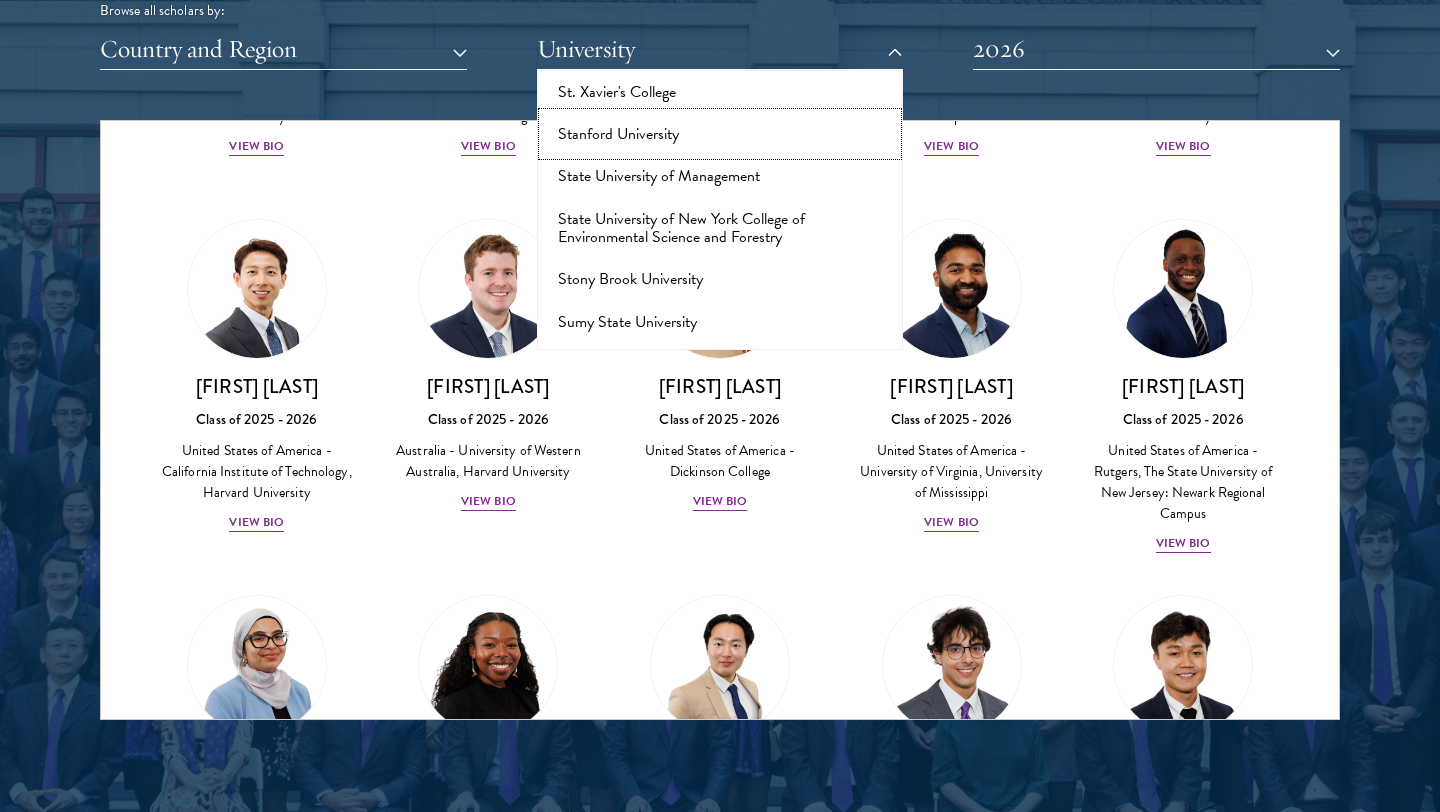 click on "Stanford University" at bounding box center [720, 134] 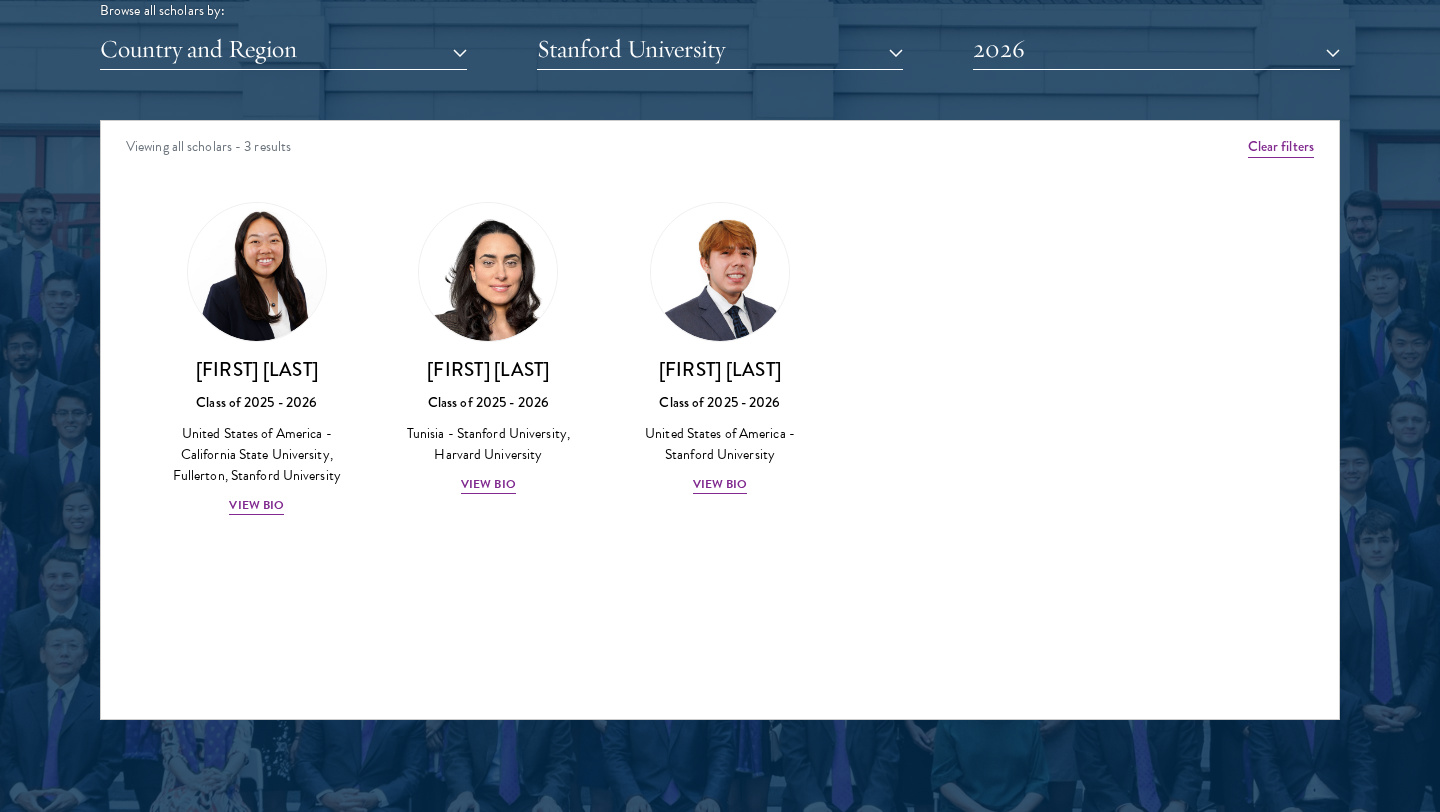 scroll, scrollTop: 0, scrollLeft: 0, axis: both 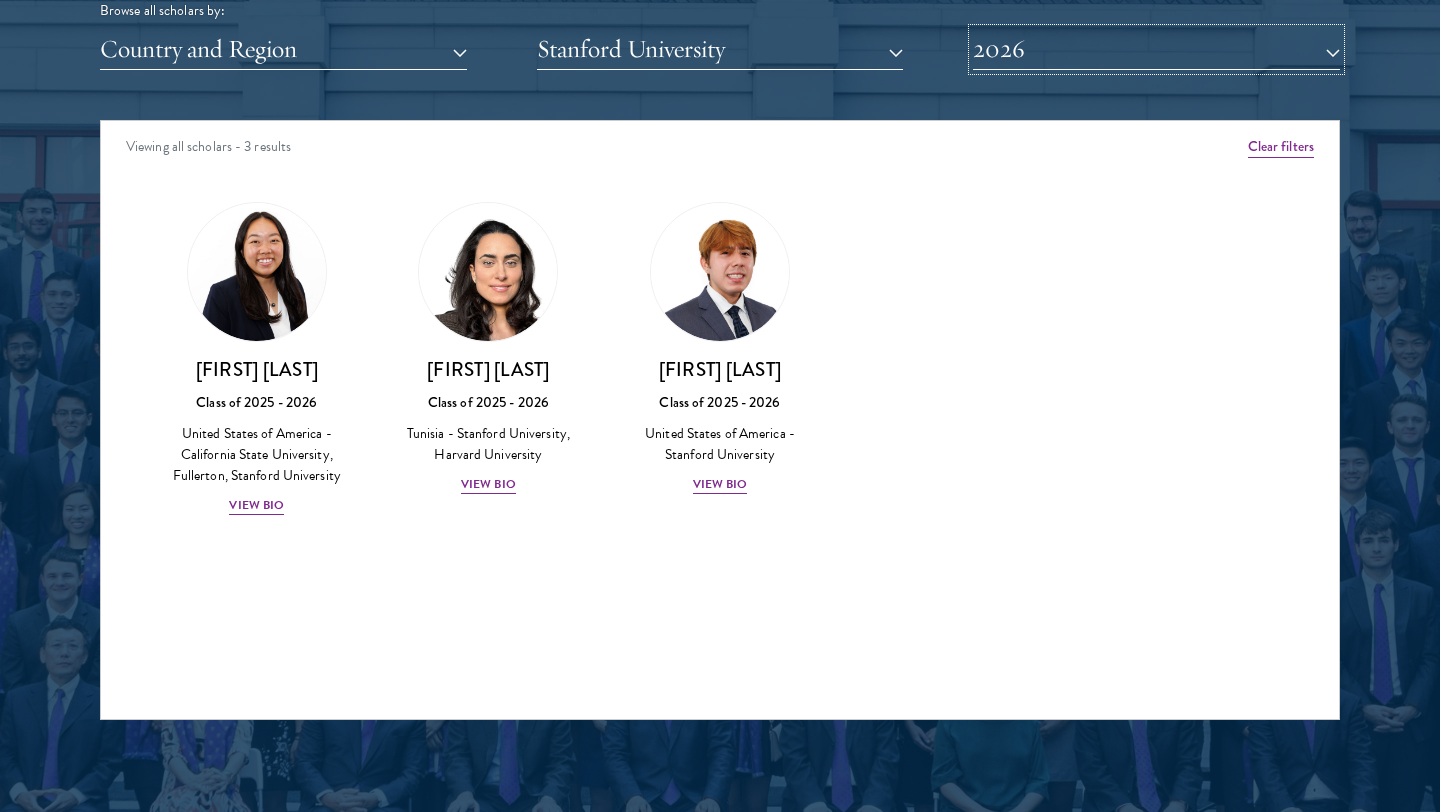 click on "2026" at bounding box center (1156, 49) 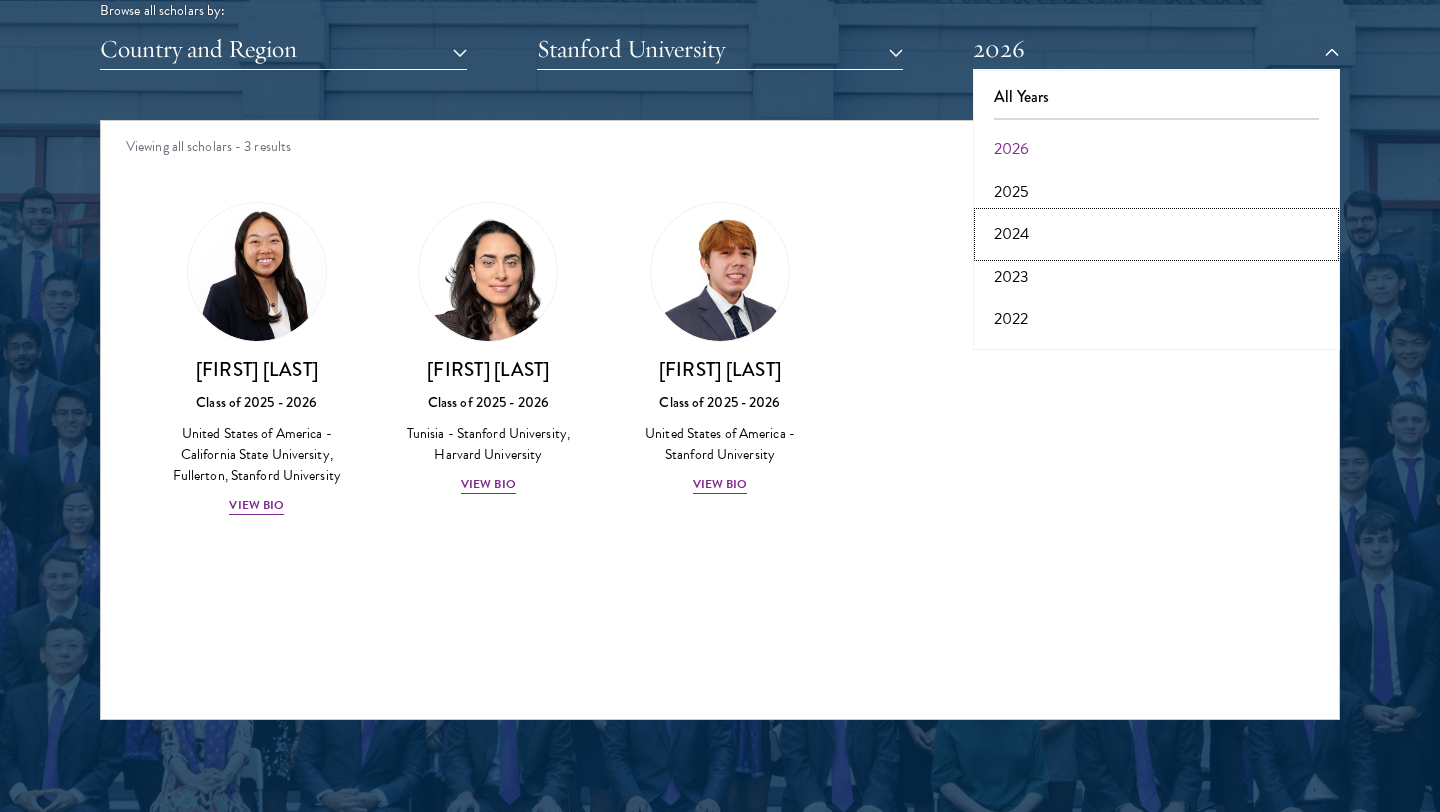 click on "2024" at bounding box center (1156, 234) 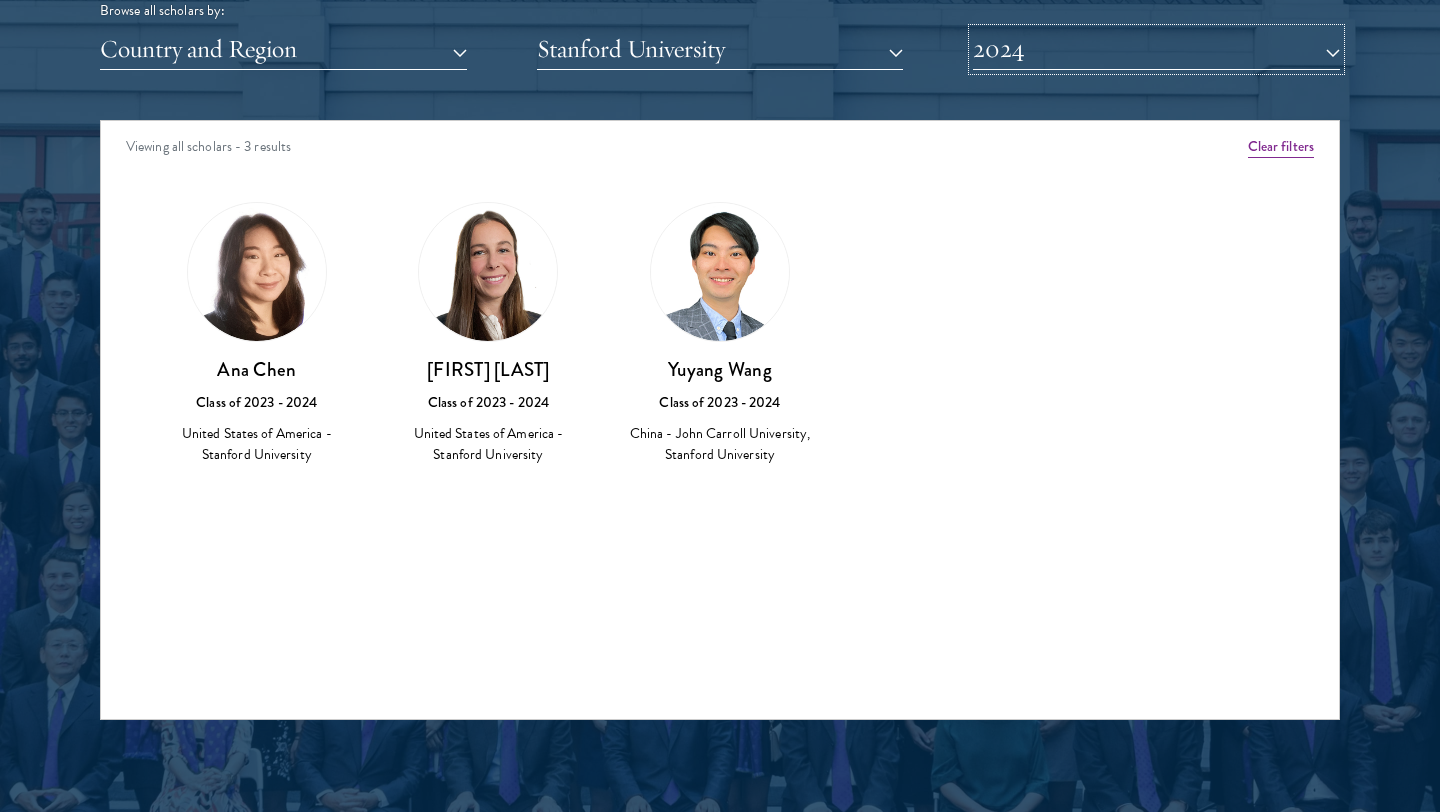 click on "2024" at bounding box center [1156, 49] 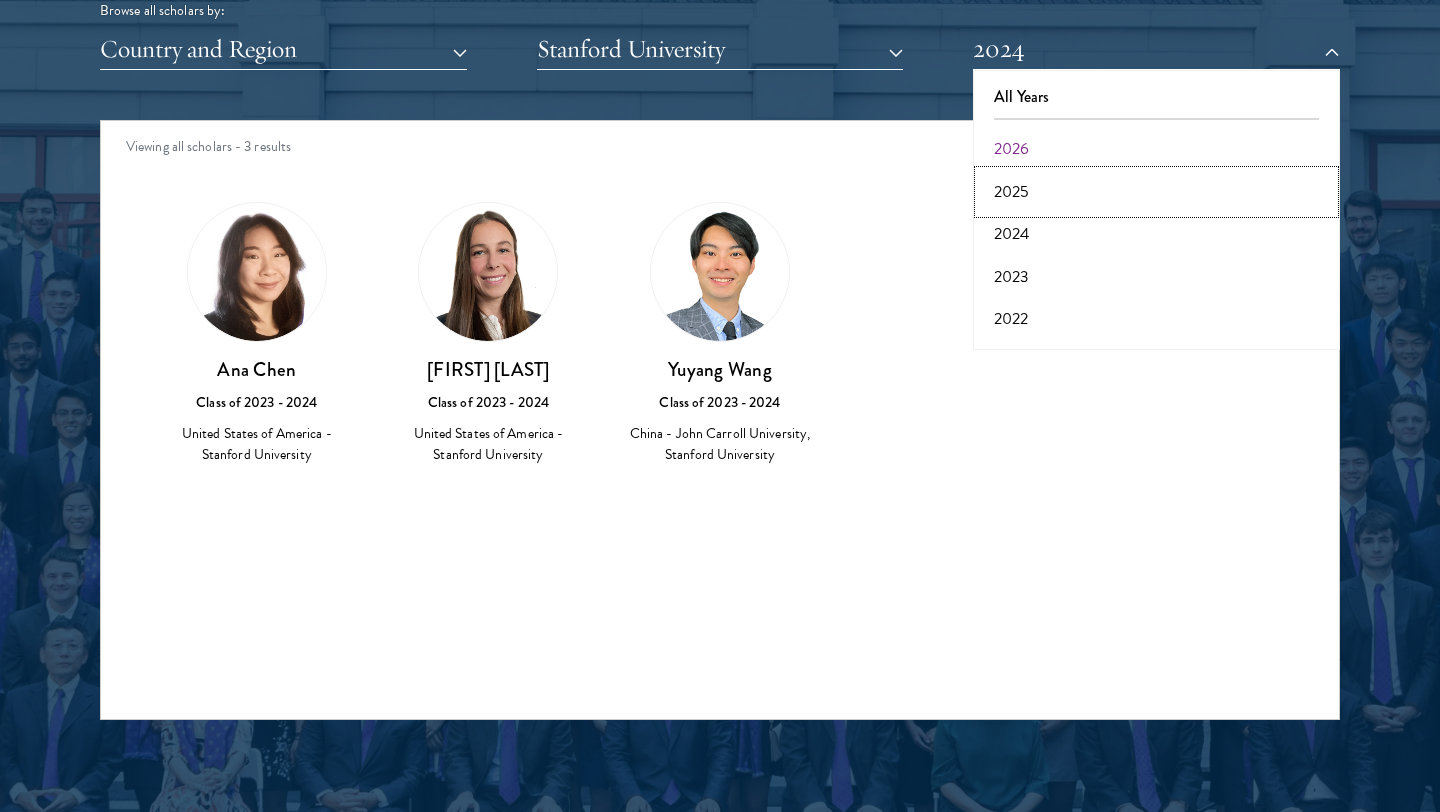 click on "2025" at bounding box center [1156, 192] 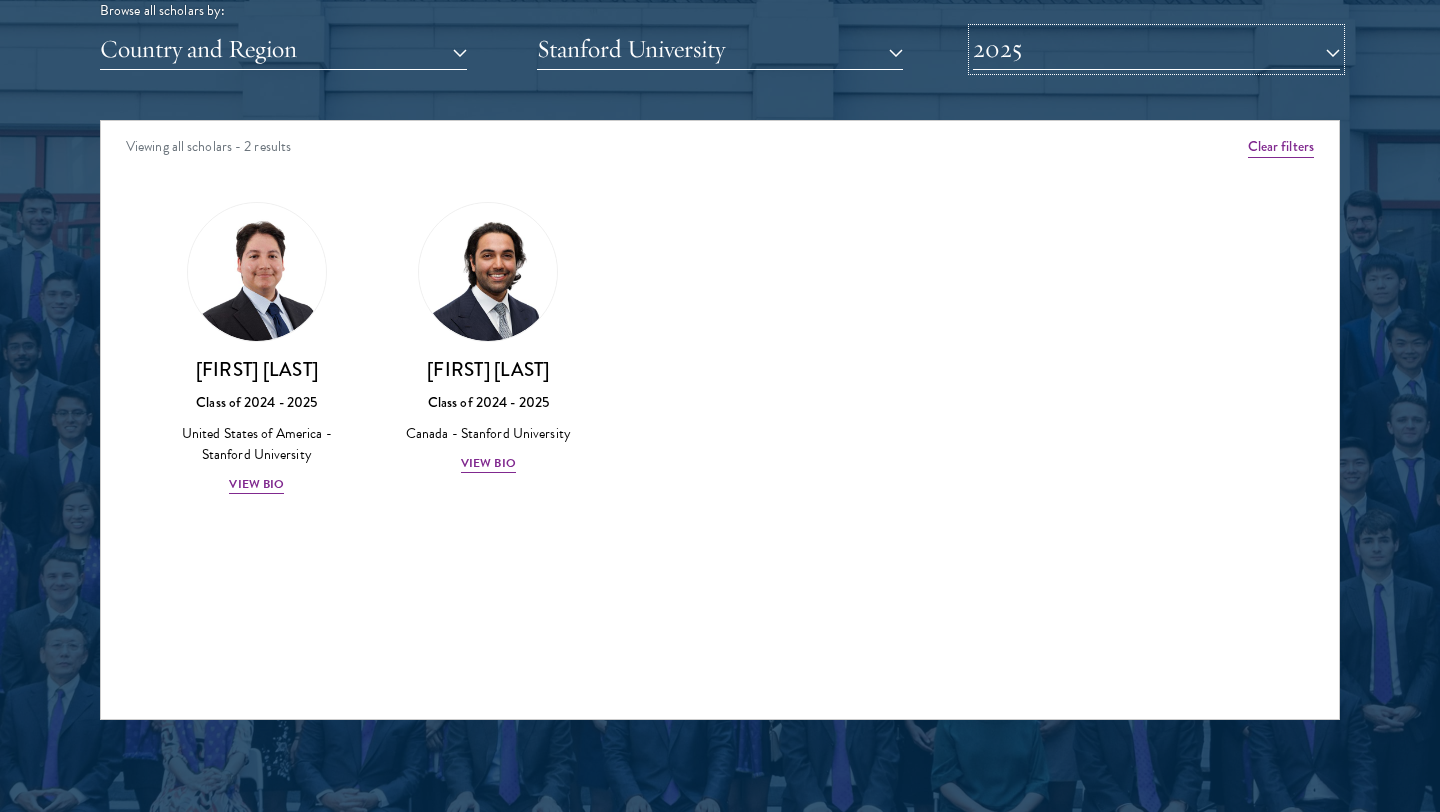 click on "2025" at bounding box center [1156, 49] 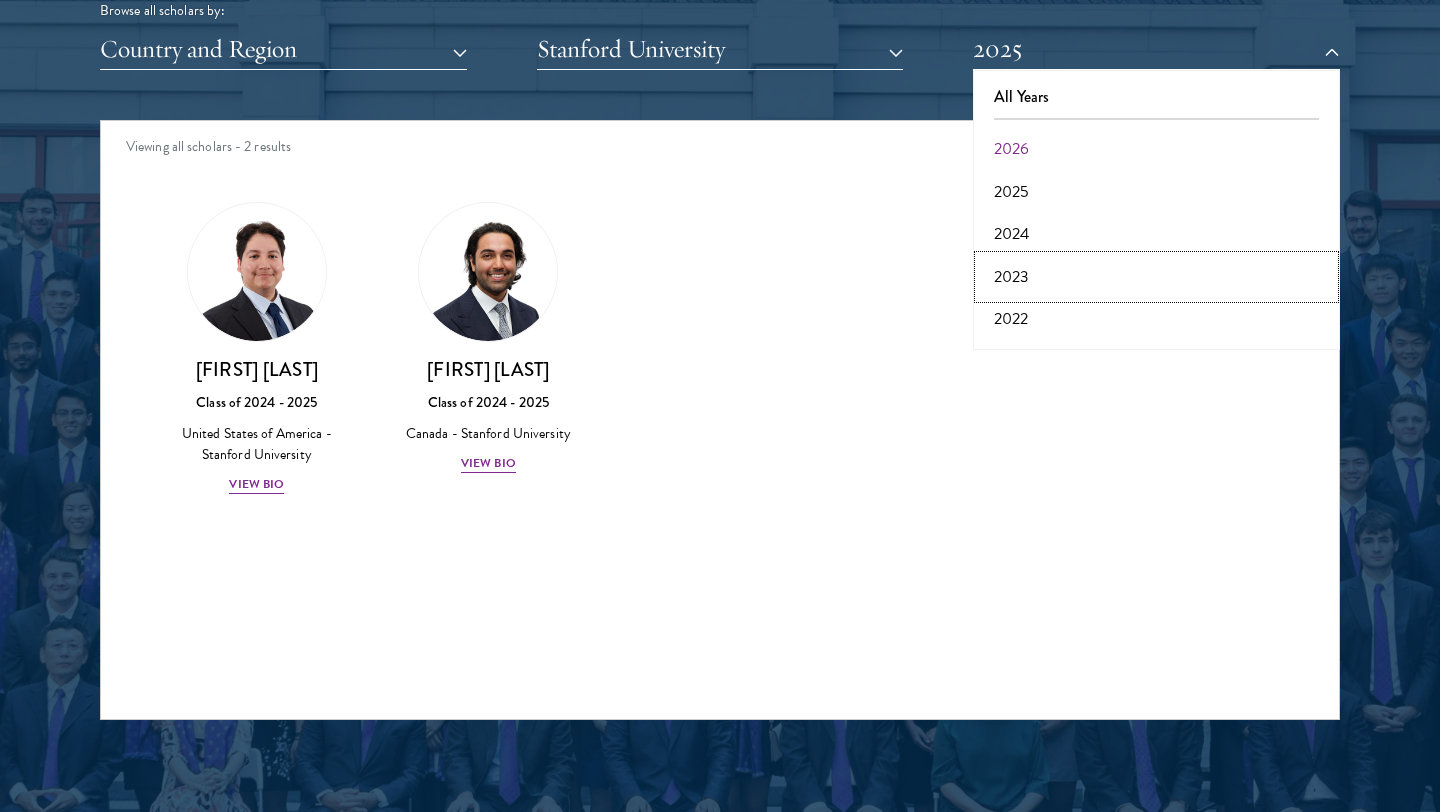click on "2023" at bounding box center [1156, 277] 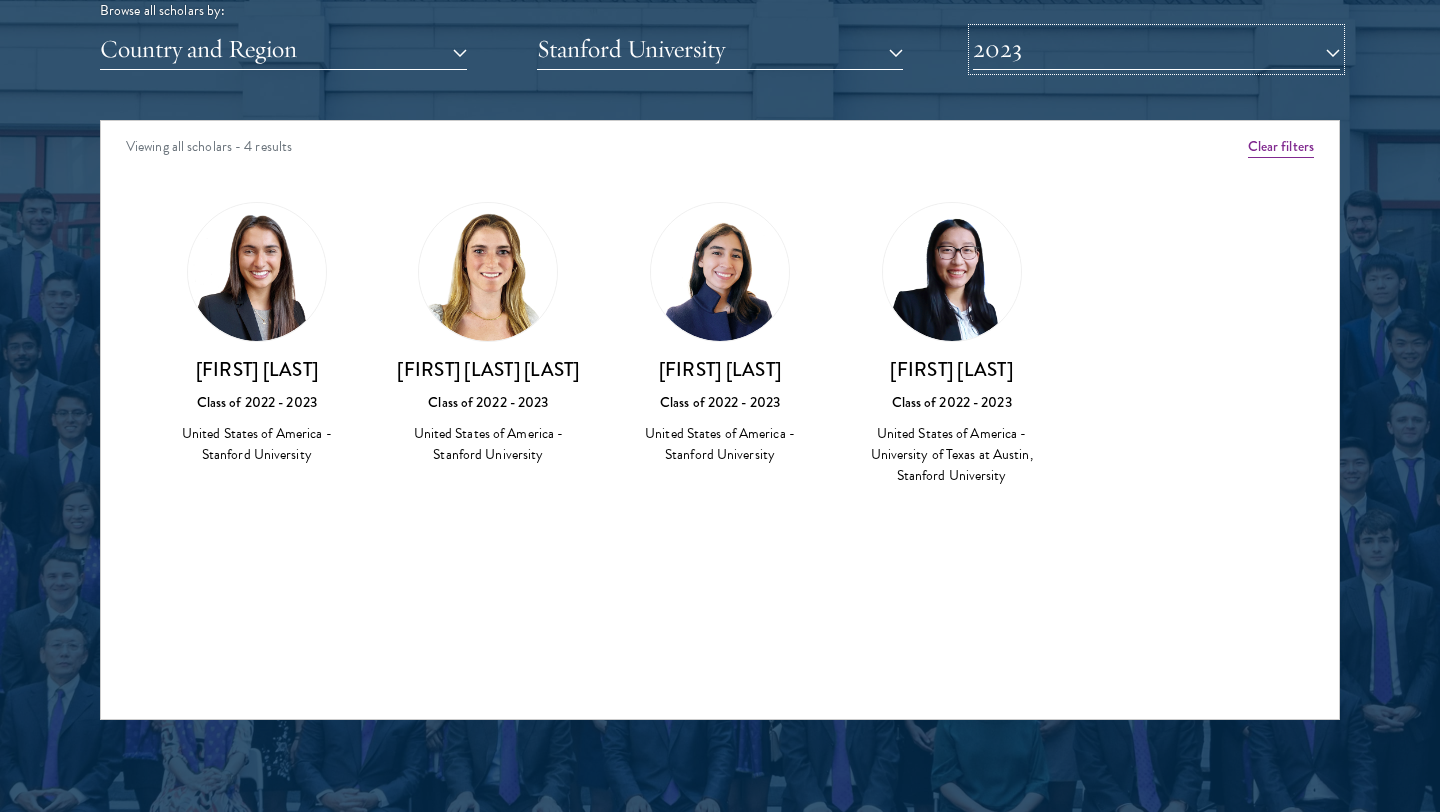 click on "2023" at bounding box center [1156, 49] 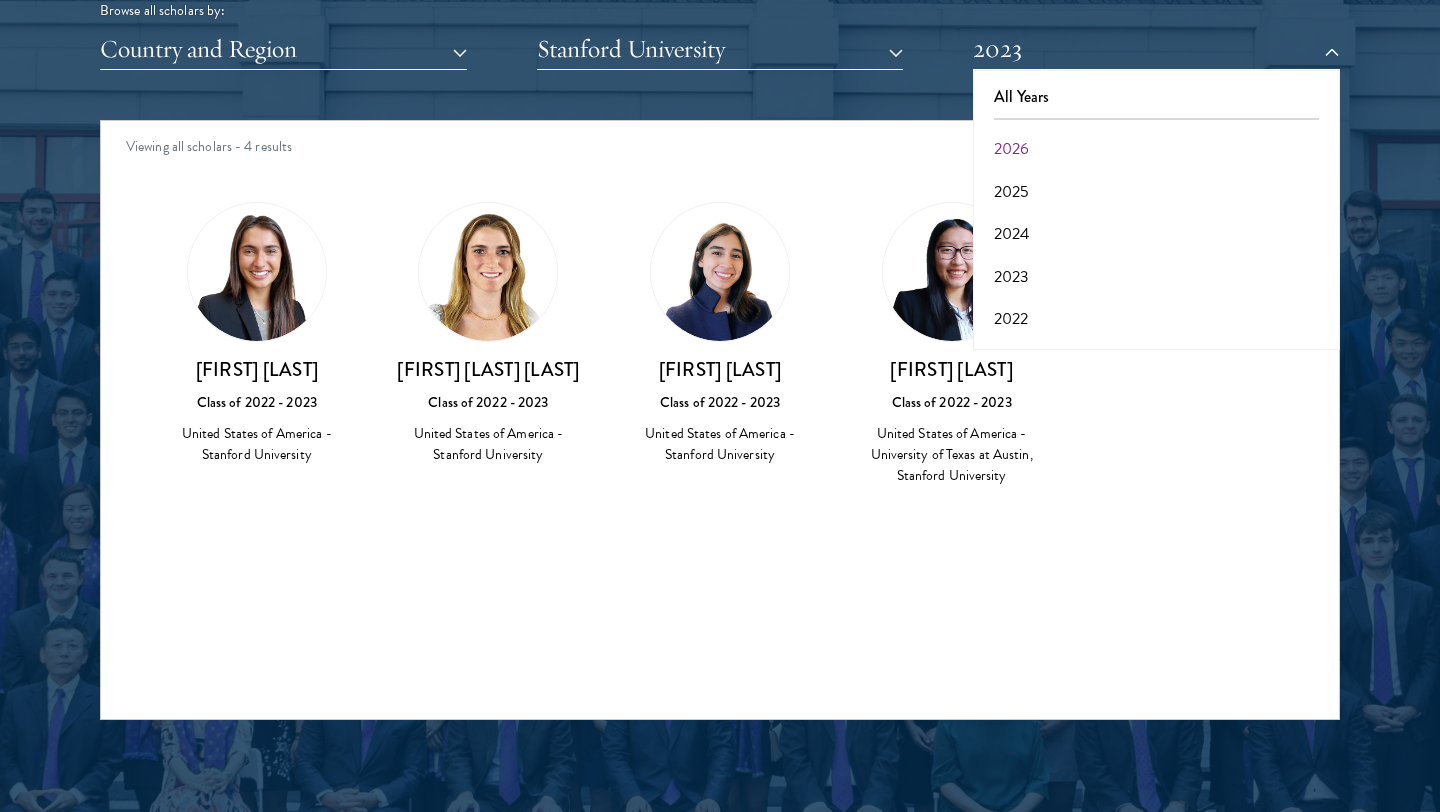 click on "[FIRST] [LAST]
Class of [YEAR] - [YEAR]
[COUNTRY] - [INSTITUTION]" at bounding box center [489, 334] 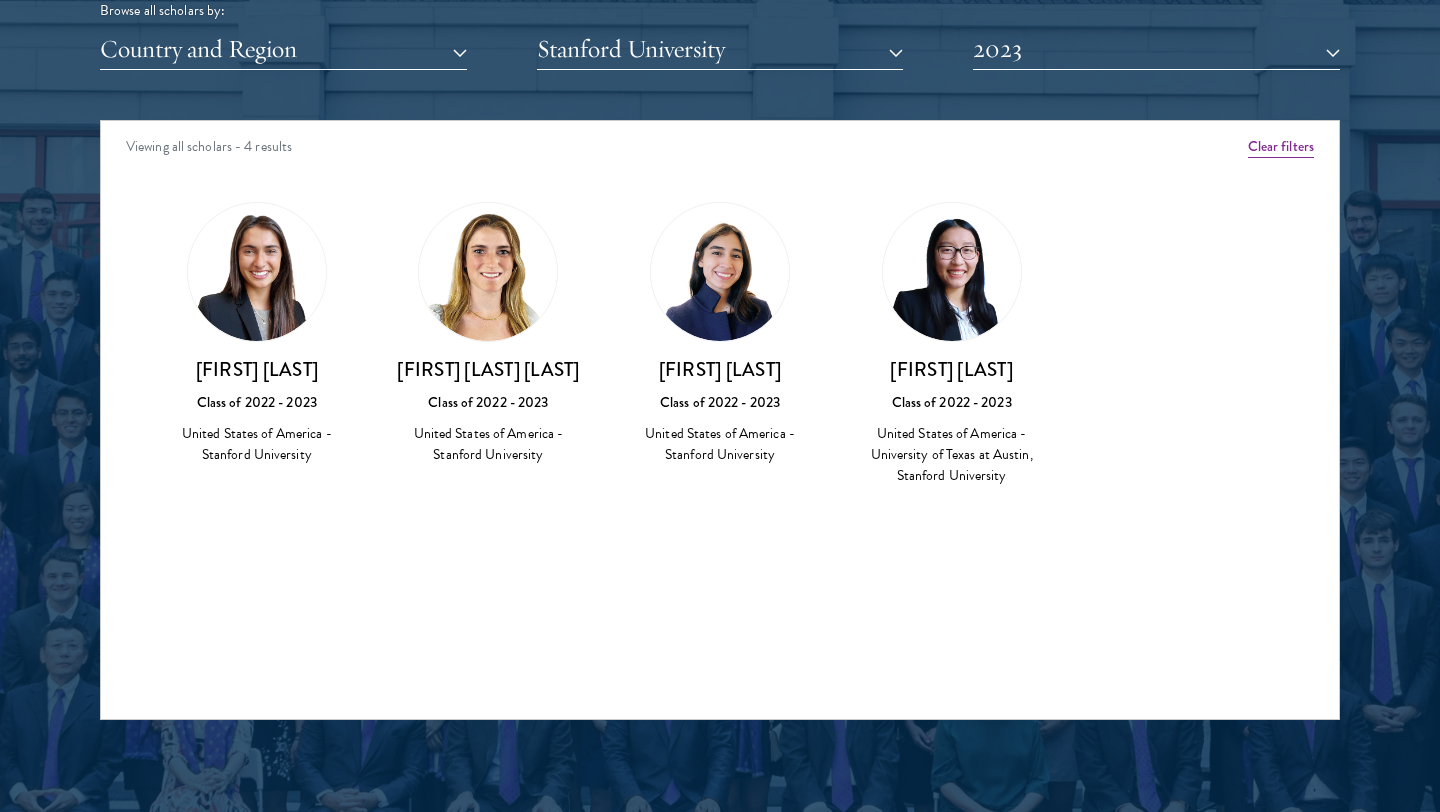 click at bounding box center (488, 272) 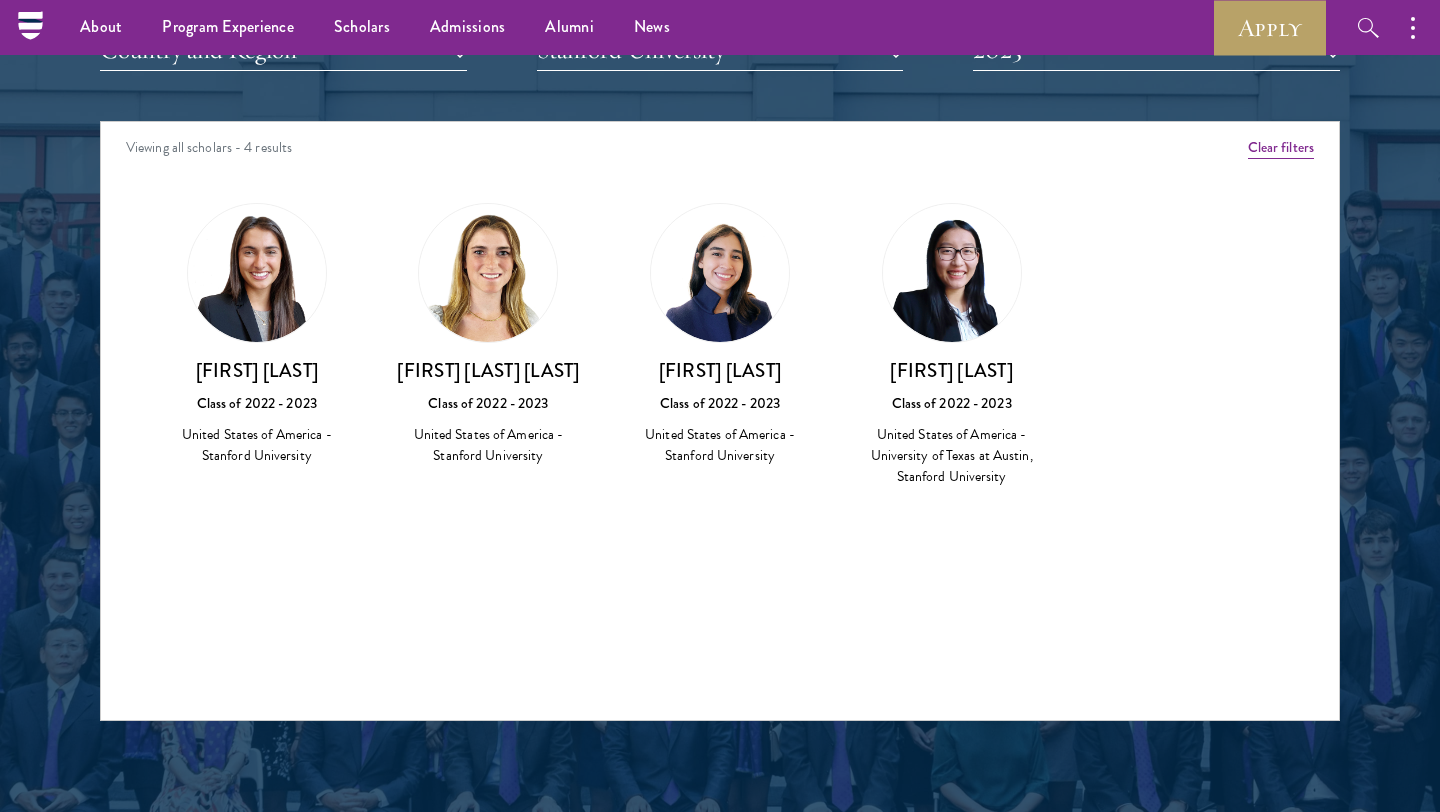 scroll, scrollTop: 2490, scrollLeft: 0, axis: vertical 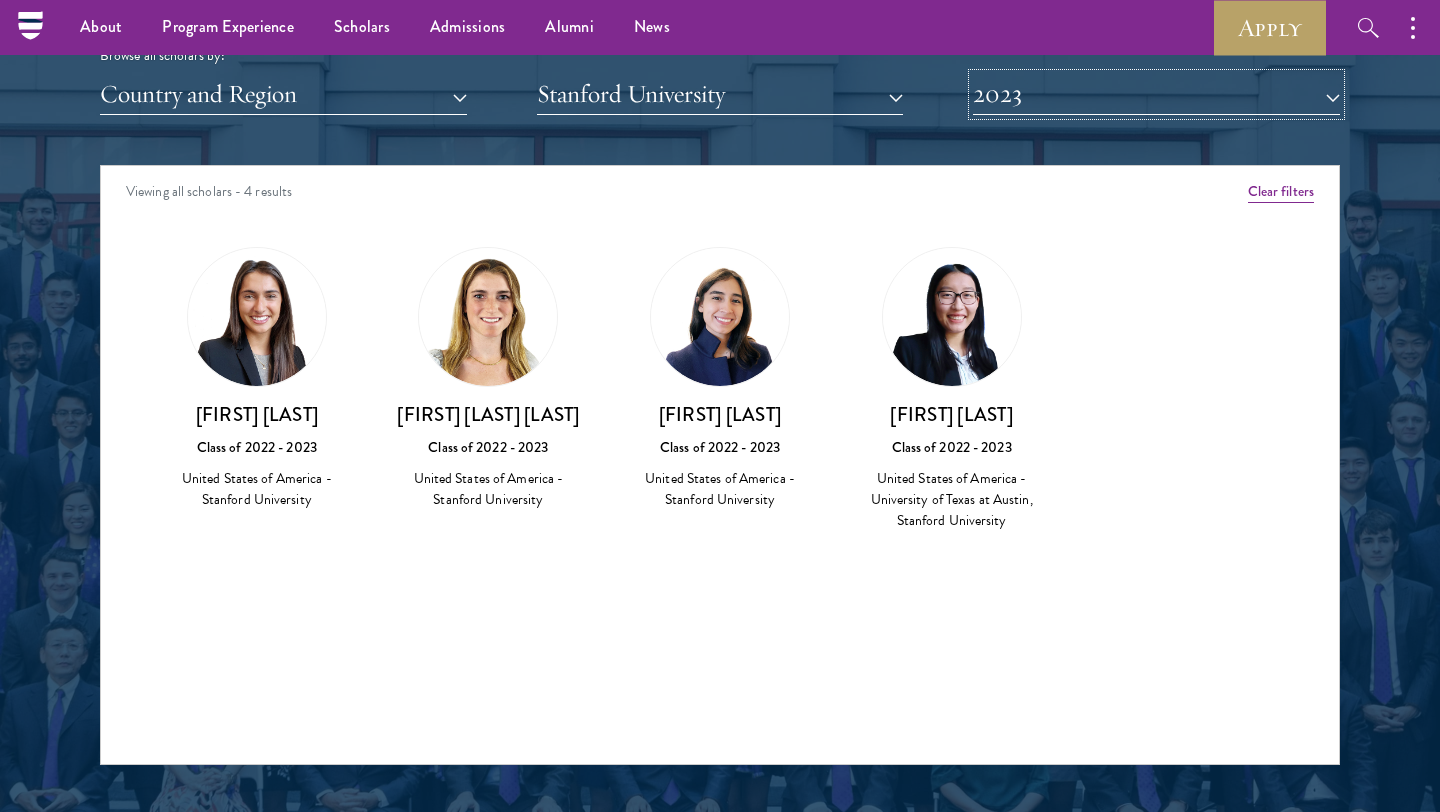 click on "2023" at bounding box center [1156, 94] 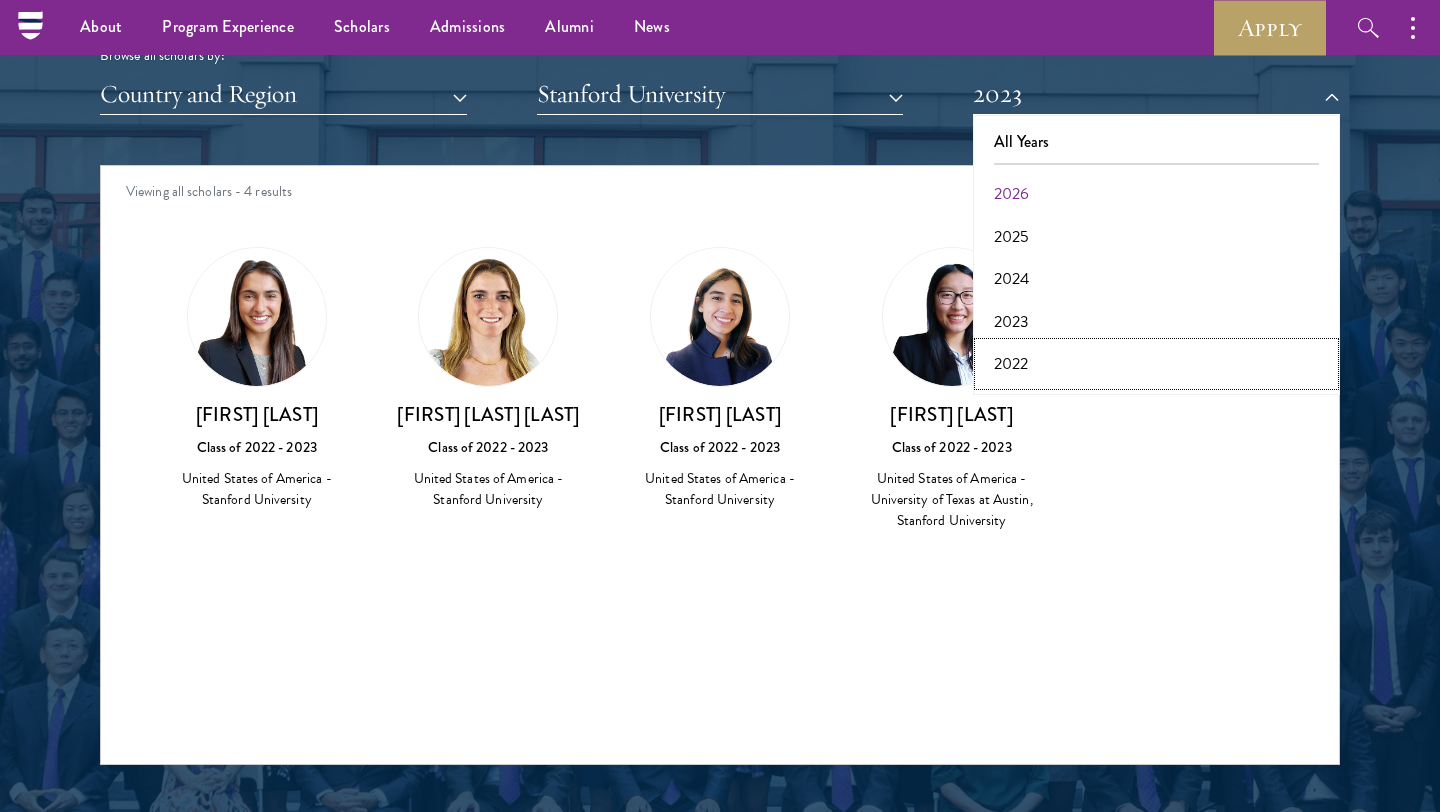 click on "2022" at bounding box center [1156, 364] 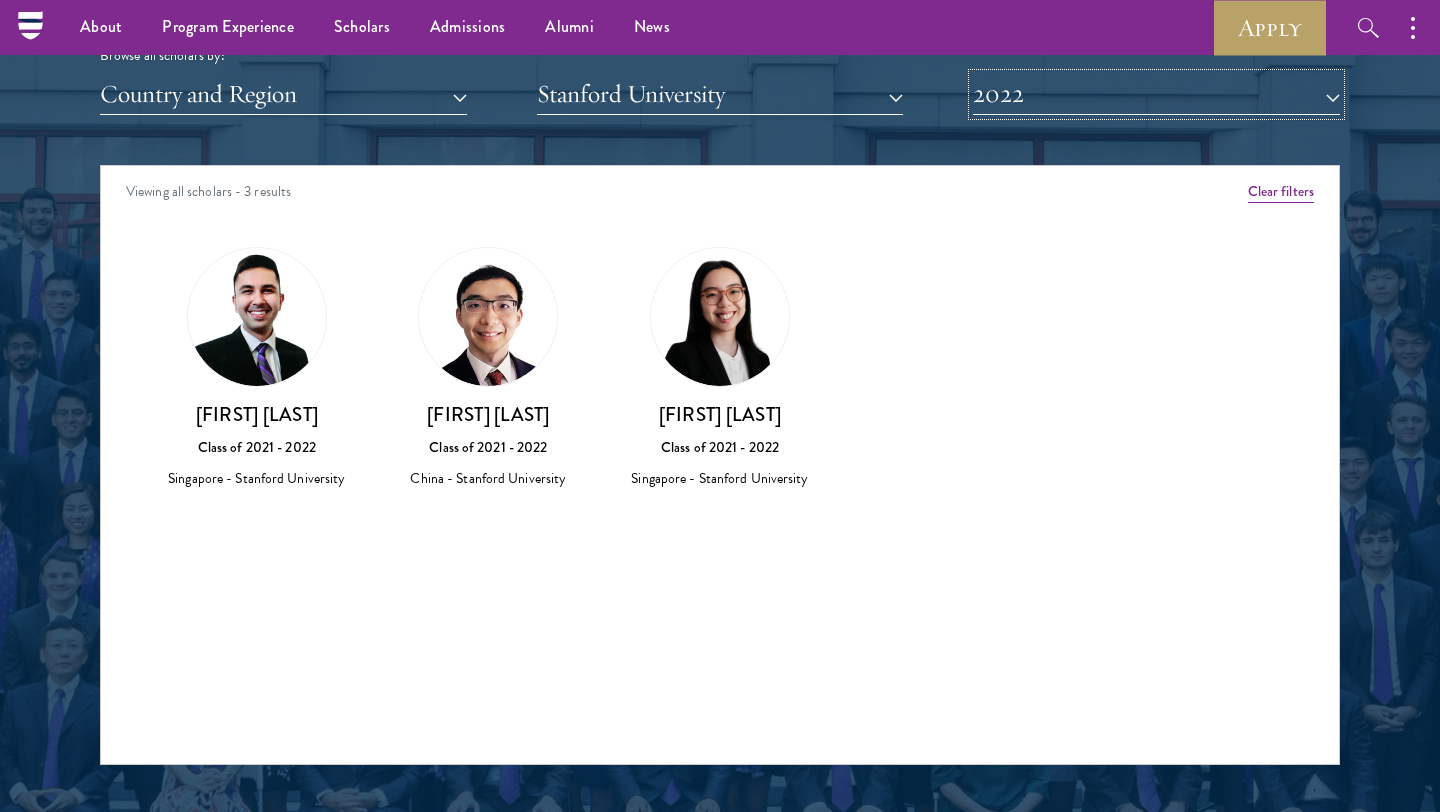 click on "2022" at bounding box center (1156, 94) 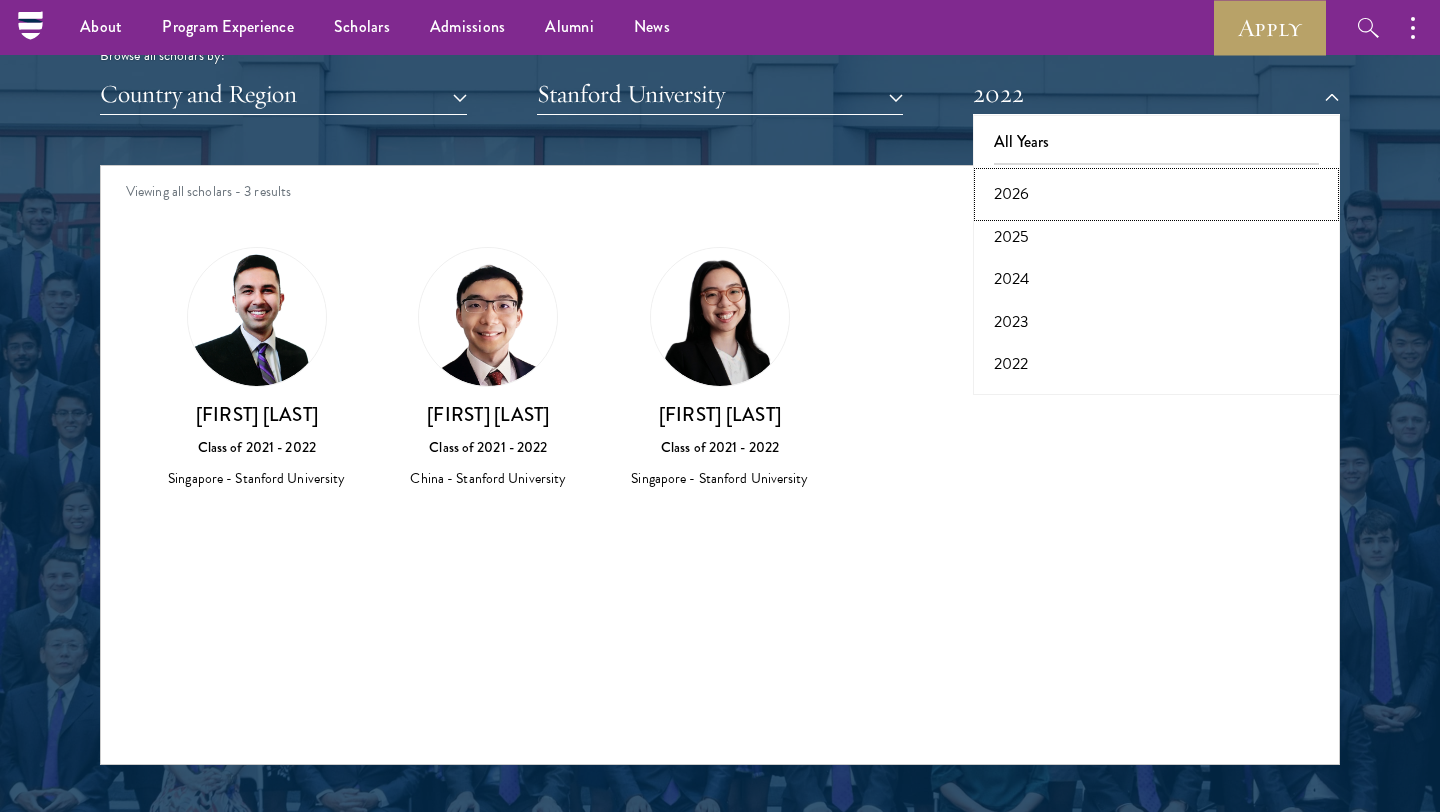 click on "2026" at bounding box center (1156, 194) 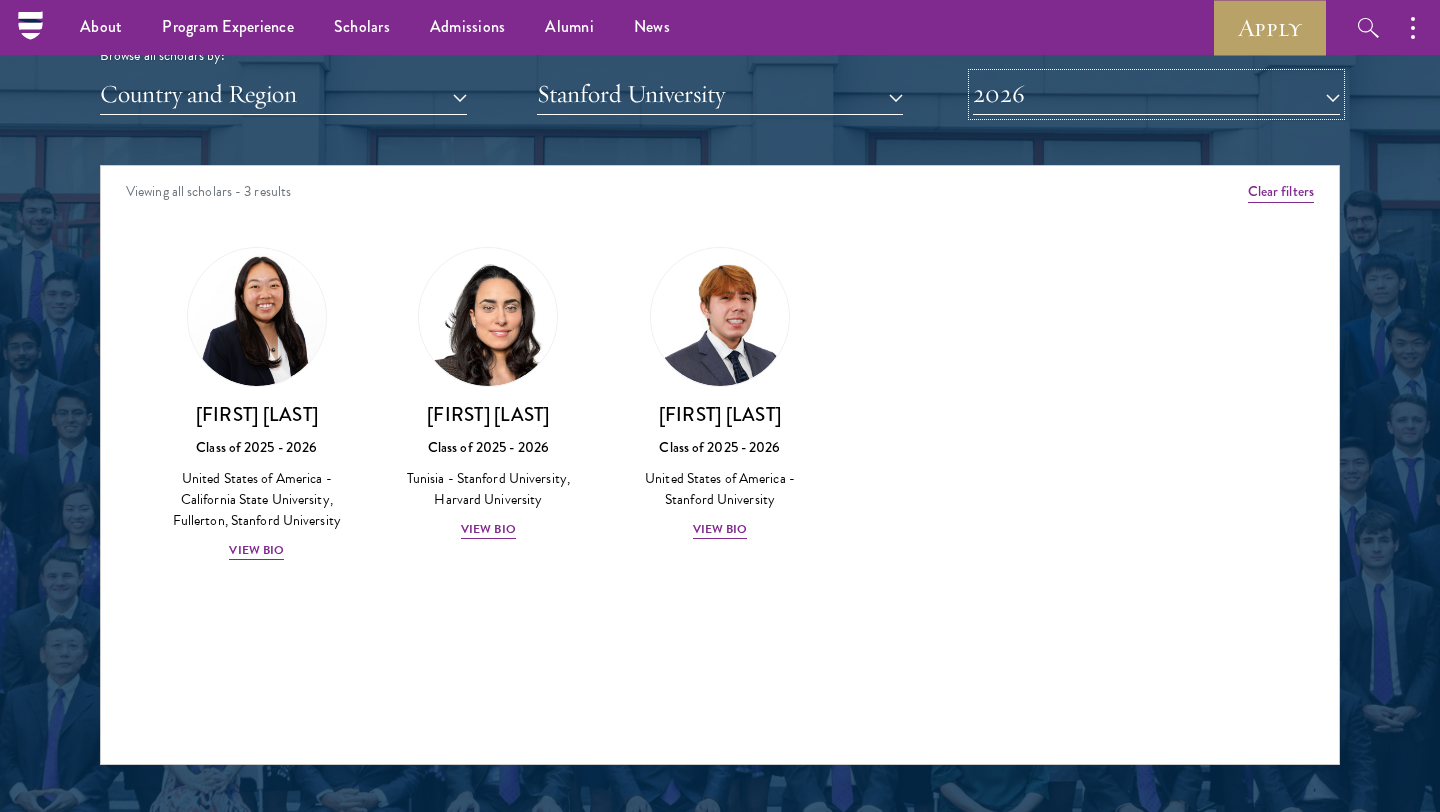 click on "2026" at bounding box center [1156, 94] 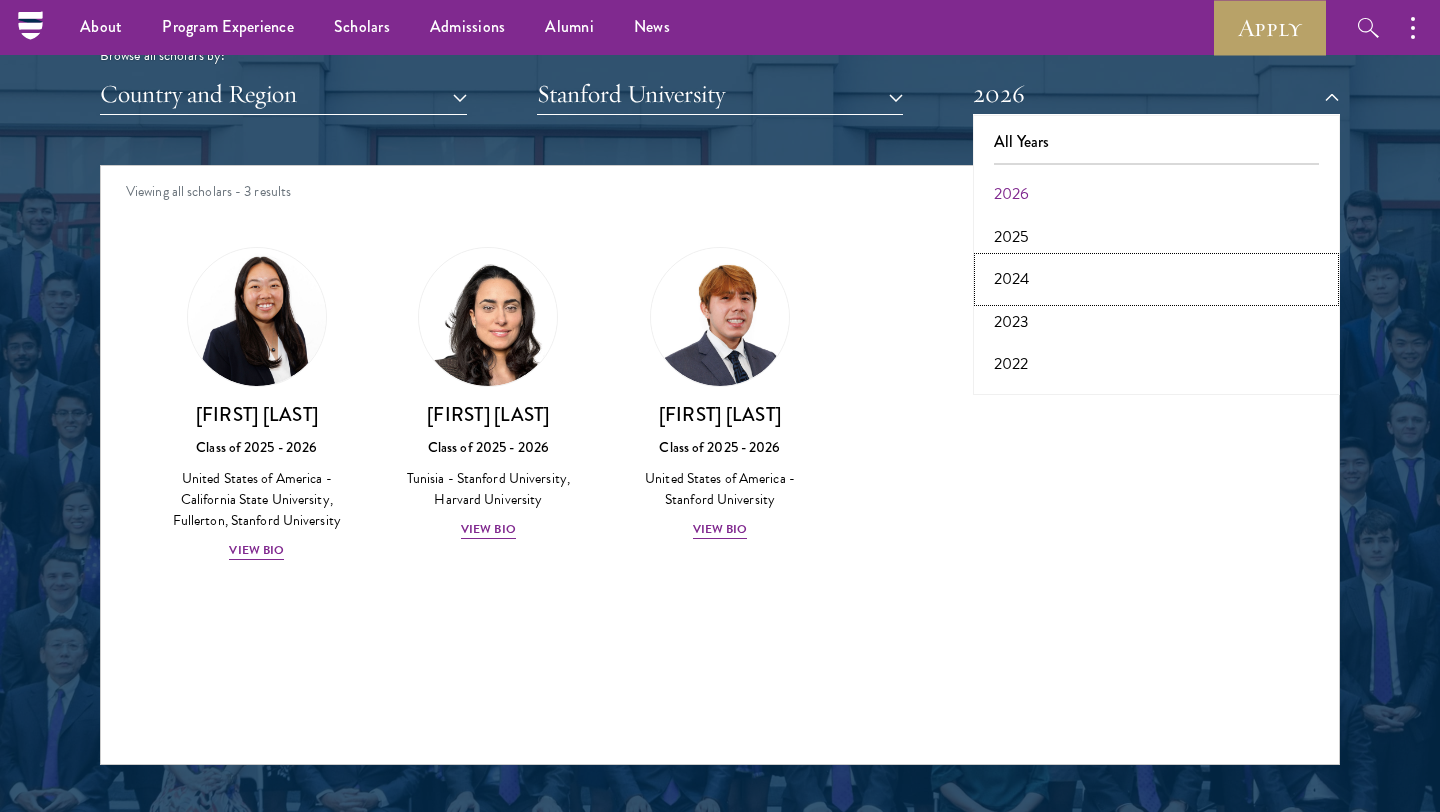 click on "2024" at bounding box center [1156, 279] 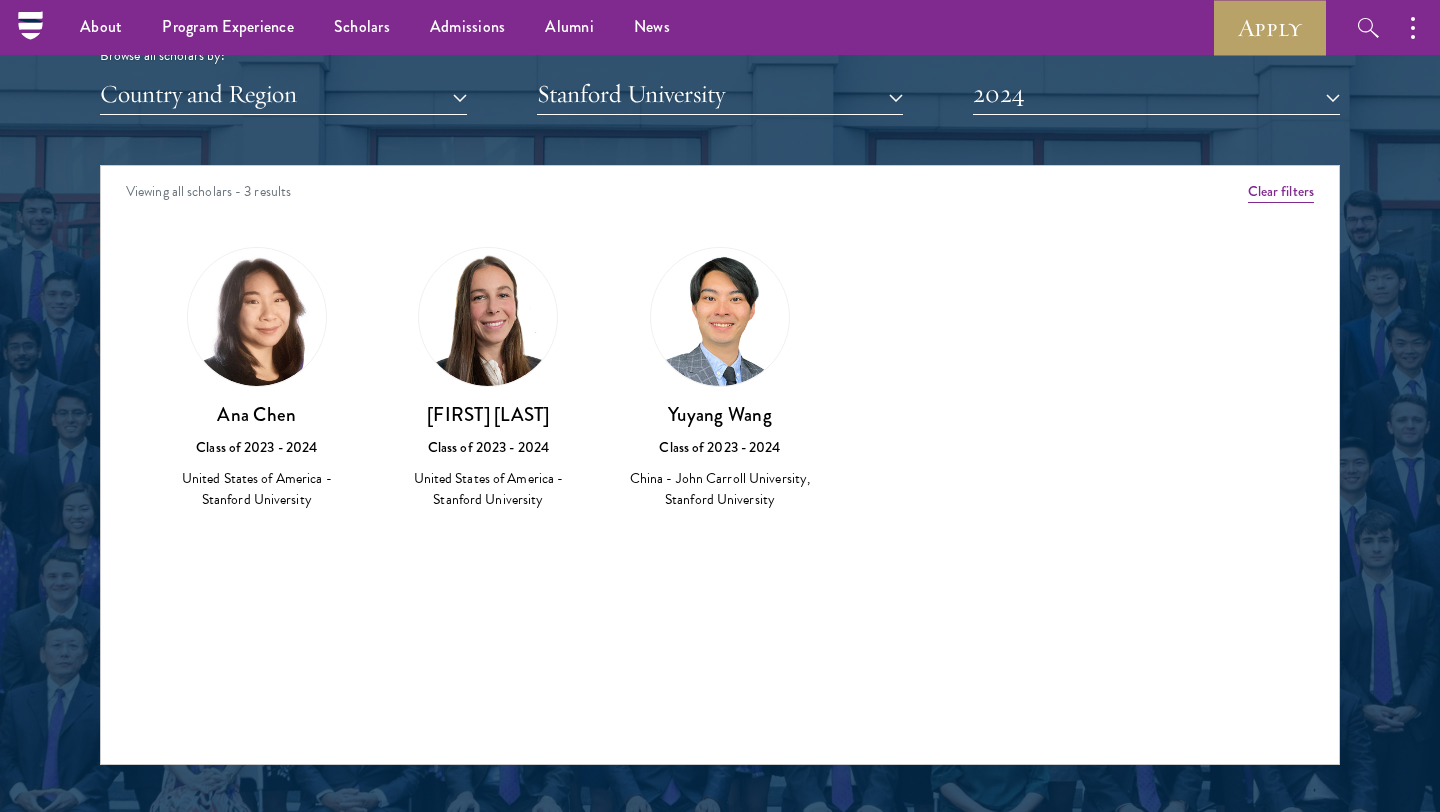 click on "Browse all scholars by:" at bounding box center [720, 55] 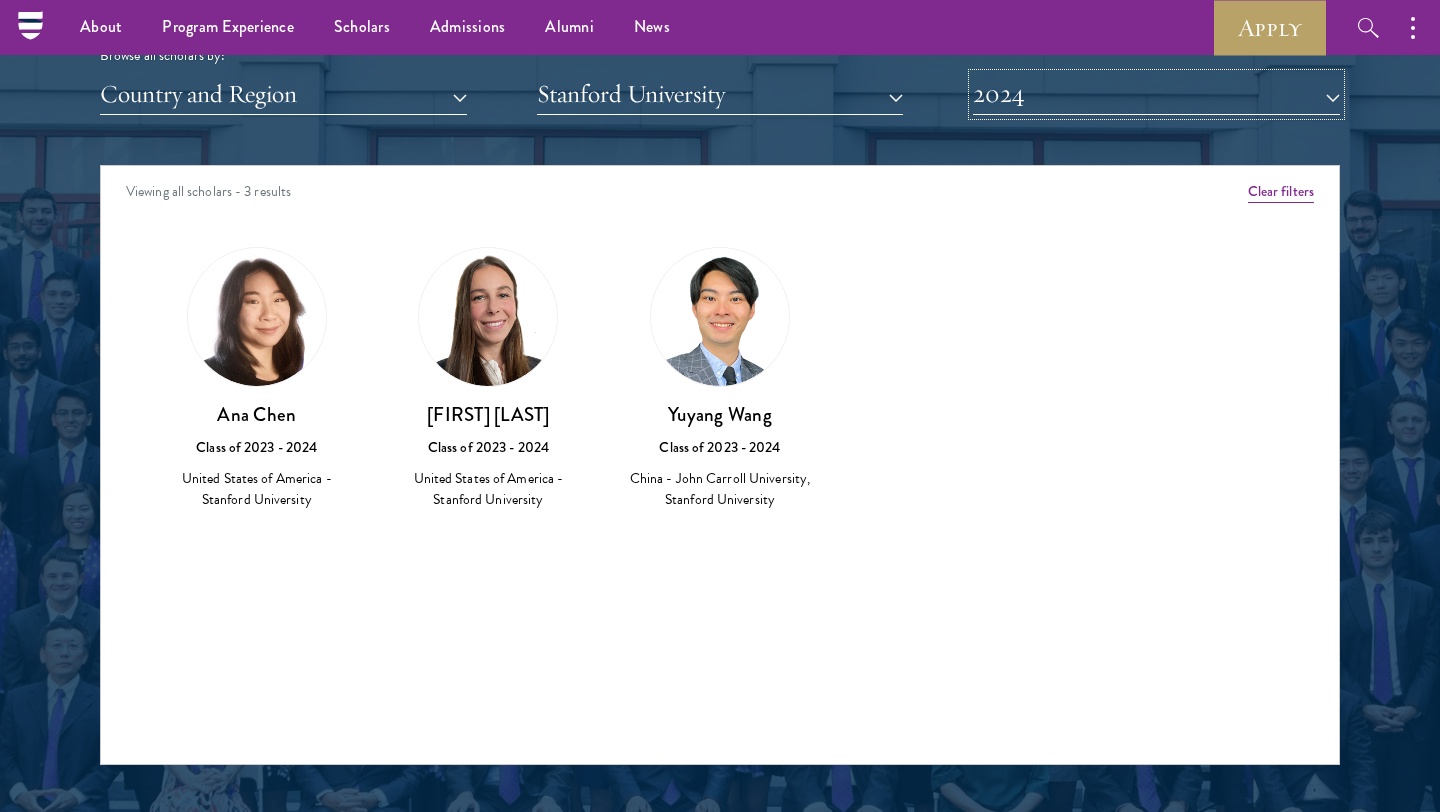 click on "2024" at bounding box center [1156, 94] 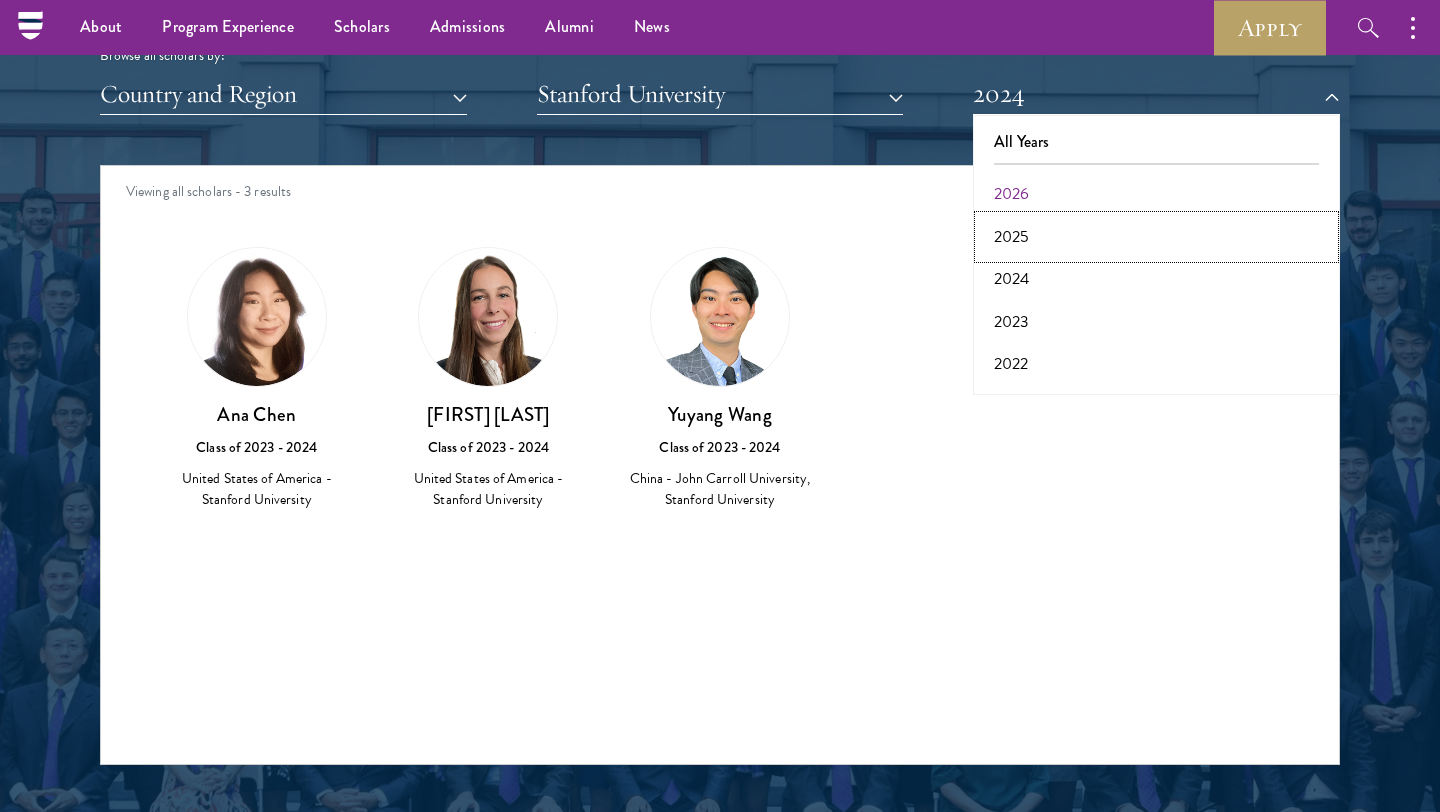 click on "2025" at bounding box center [1156, 237] 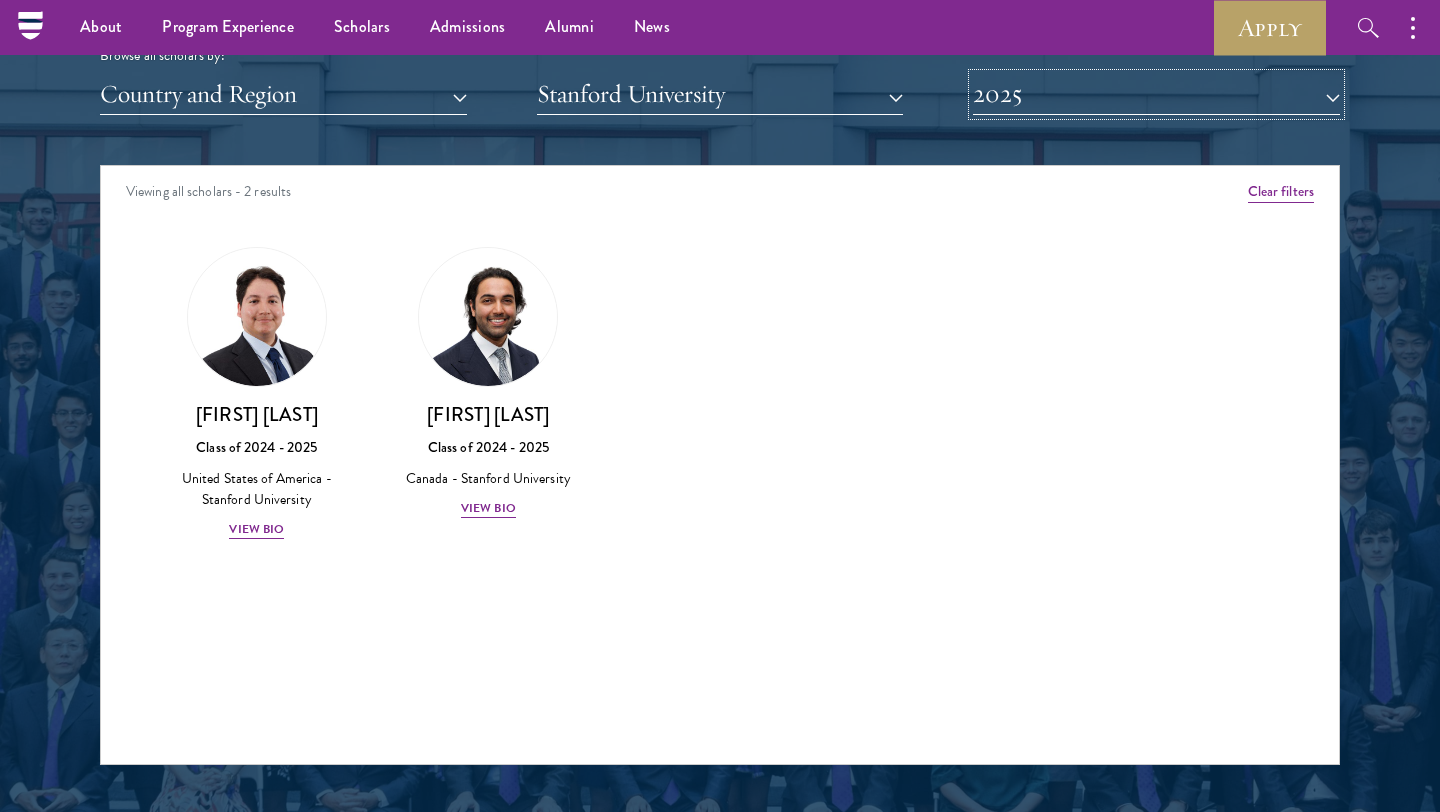 click on "2025" at bounding box center (1156, 94) 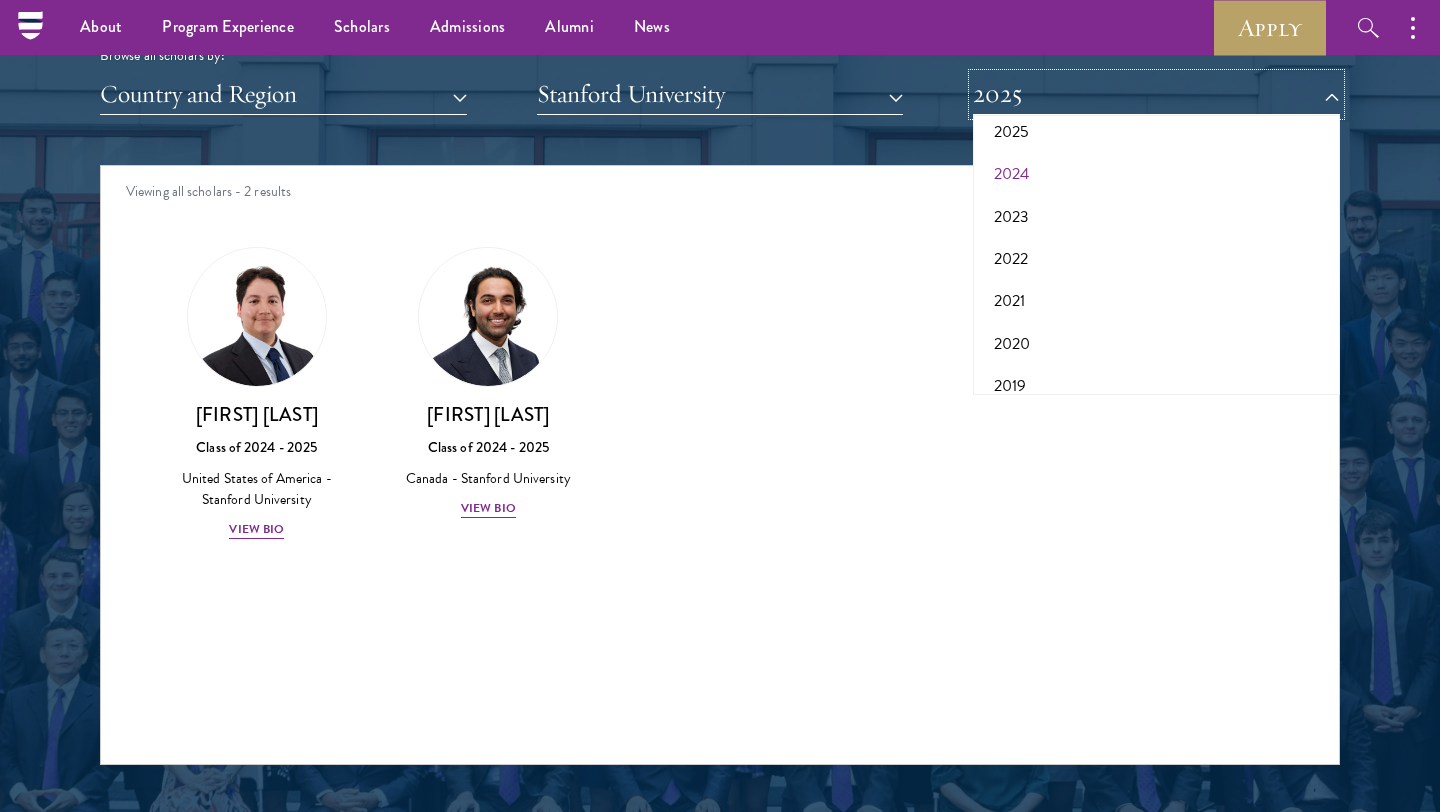 scroll, scrollTop: 112, scrollLeft: 0, axis: vertical 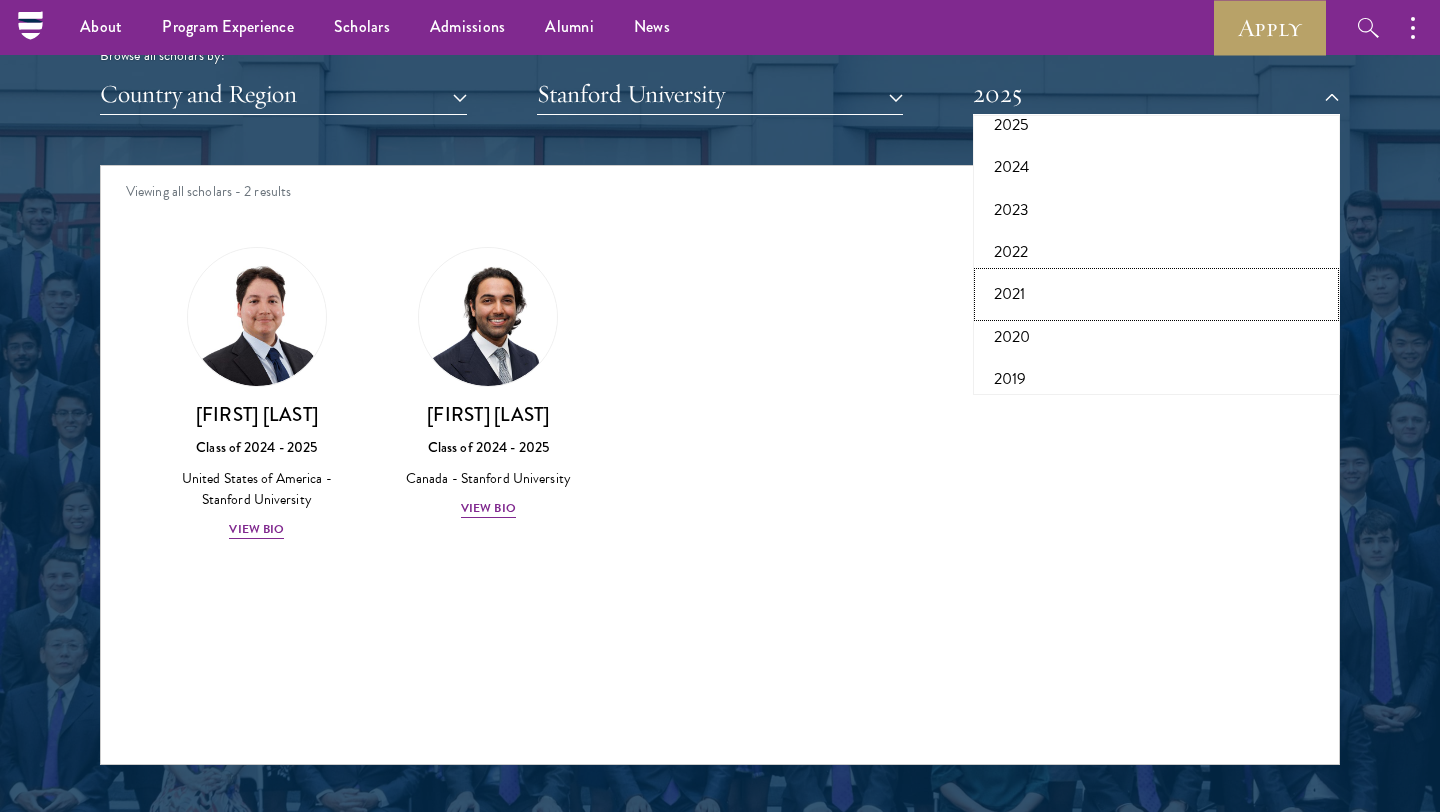 click on "2021" at bounding box center (1156, 294) 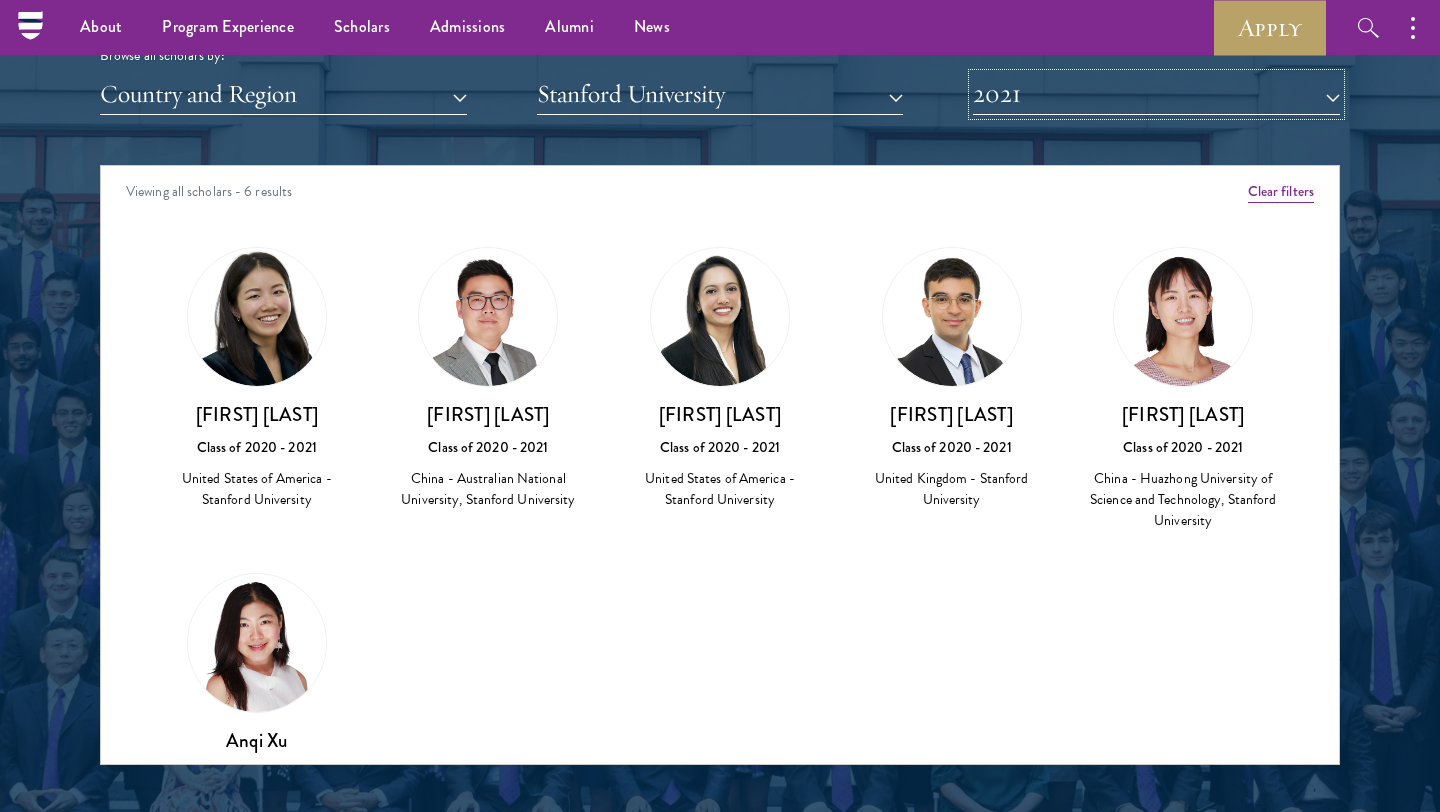 click on "2021" at bounding box center (1156, 94) 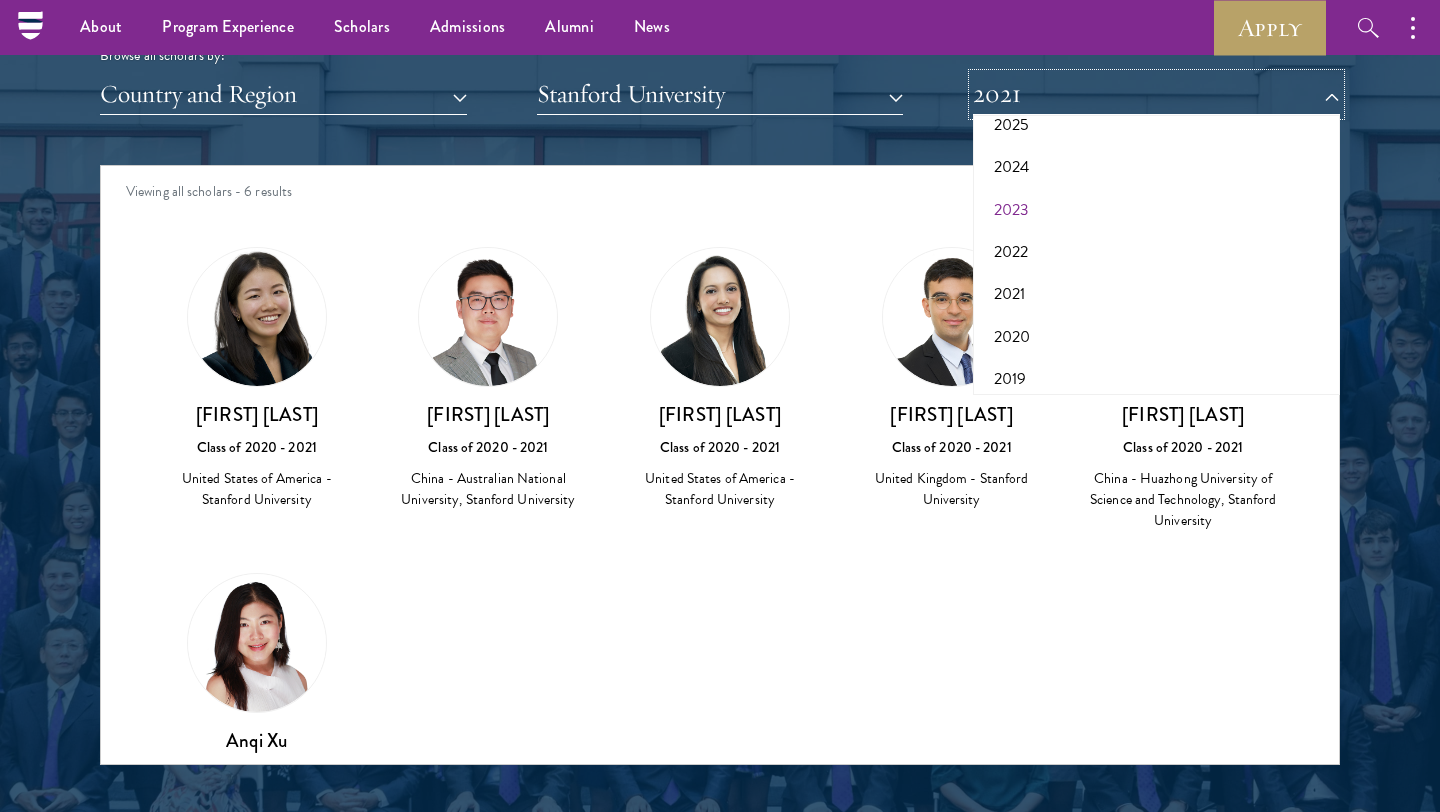 scroll, scrollTop: 0, scrollLeft: 0, axis: both 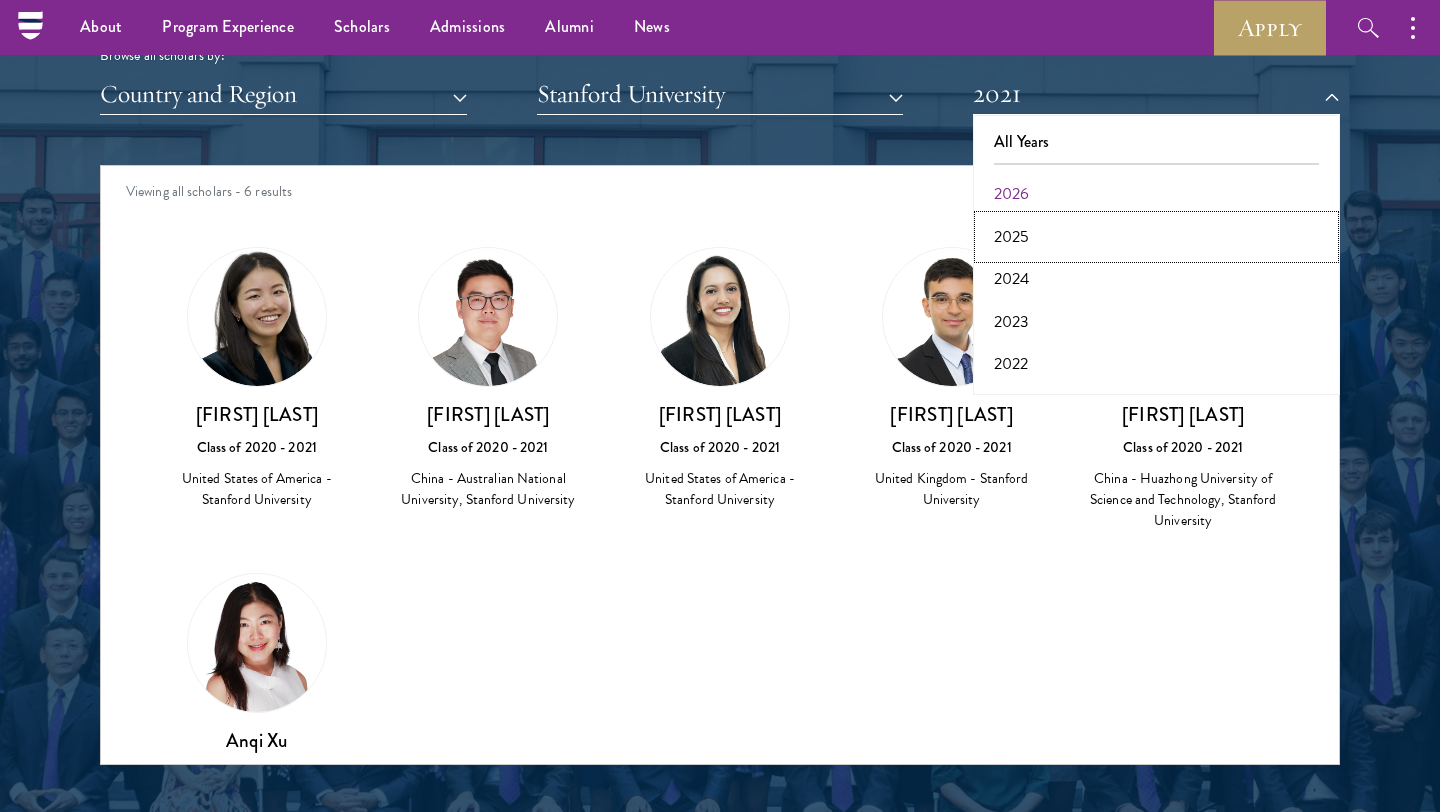click on "2025" at bounding box center [1156, 237] 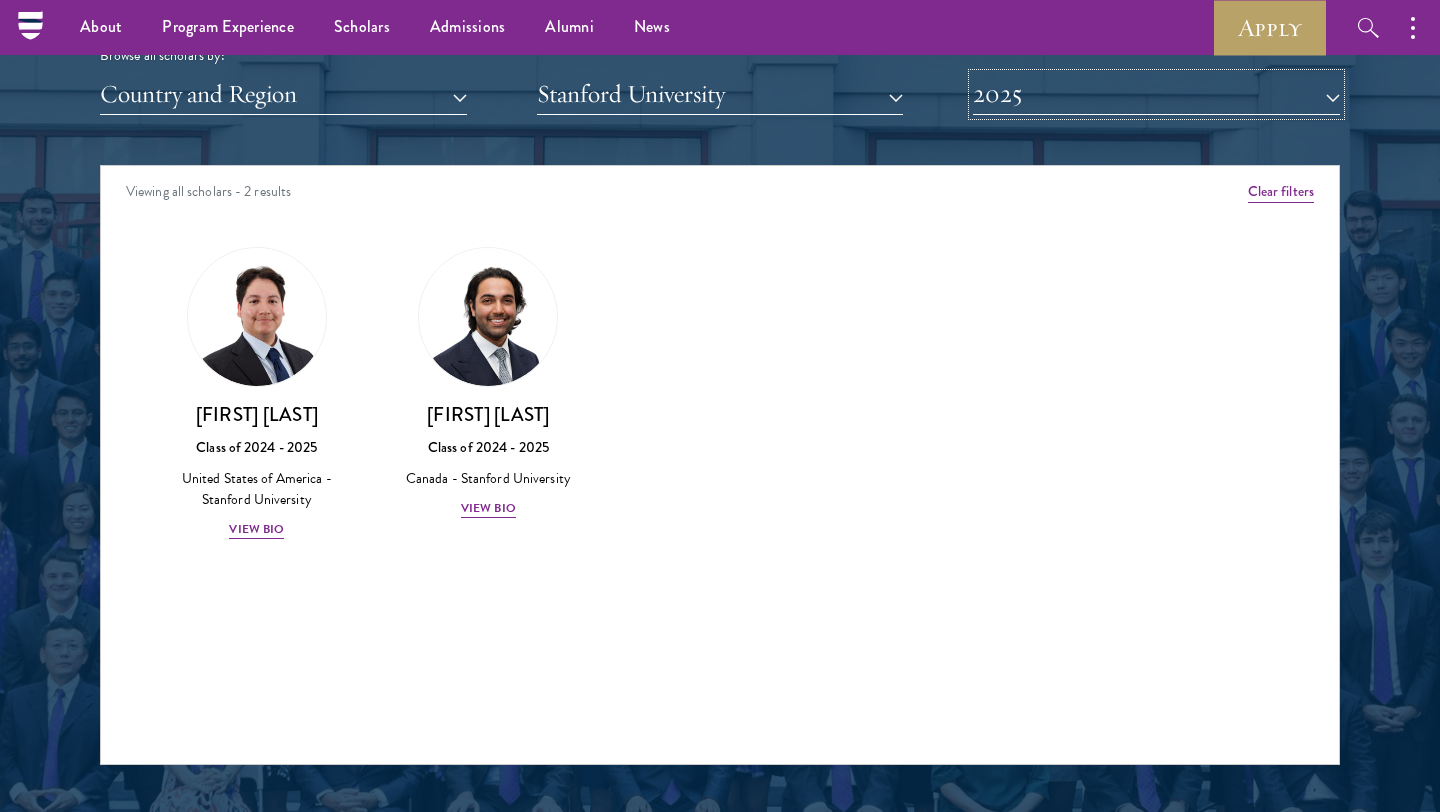 click on "2025" at bounding box center [1156, 94] 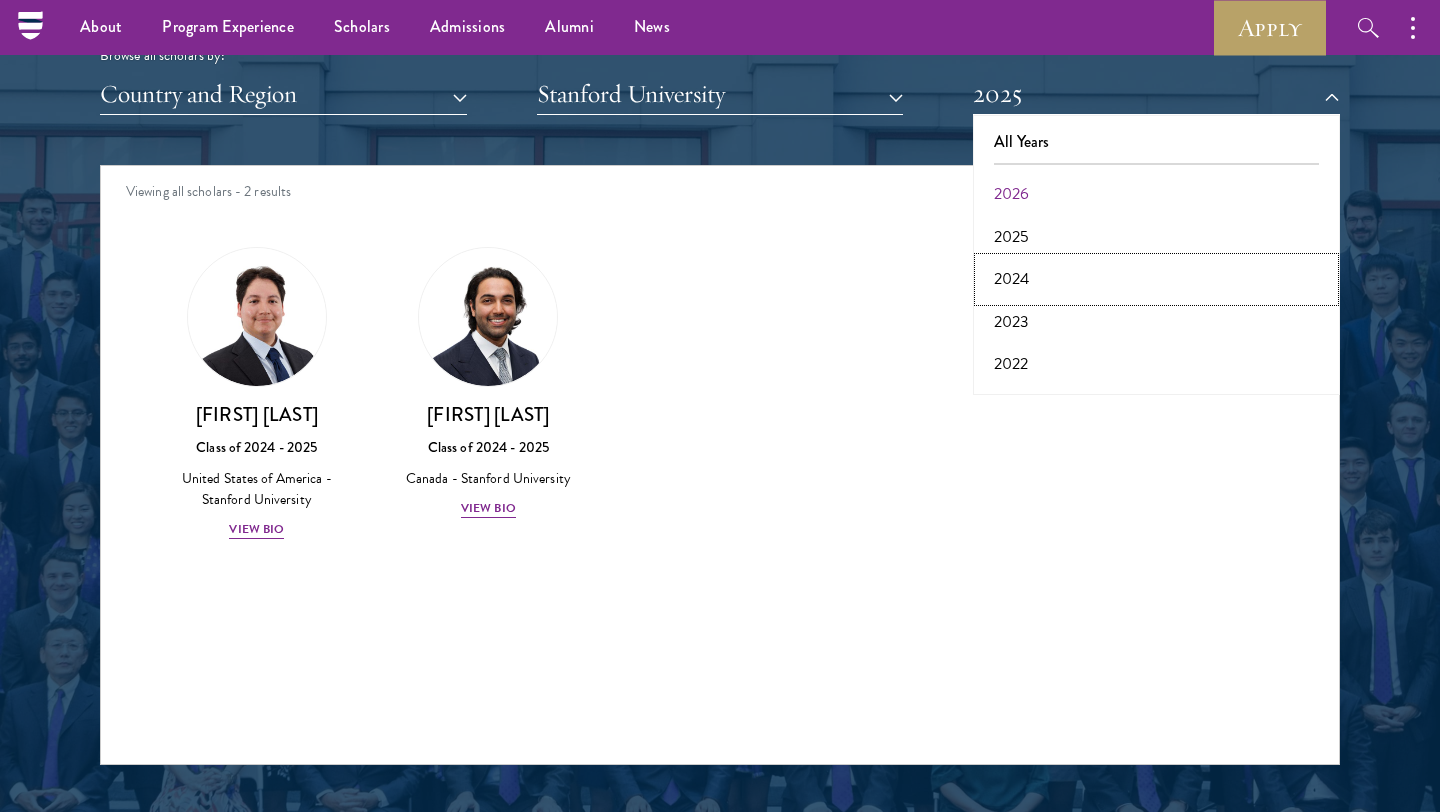 click on "2024" at bounding box center [1156, 279] 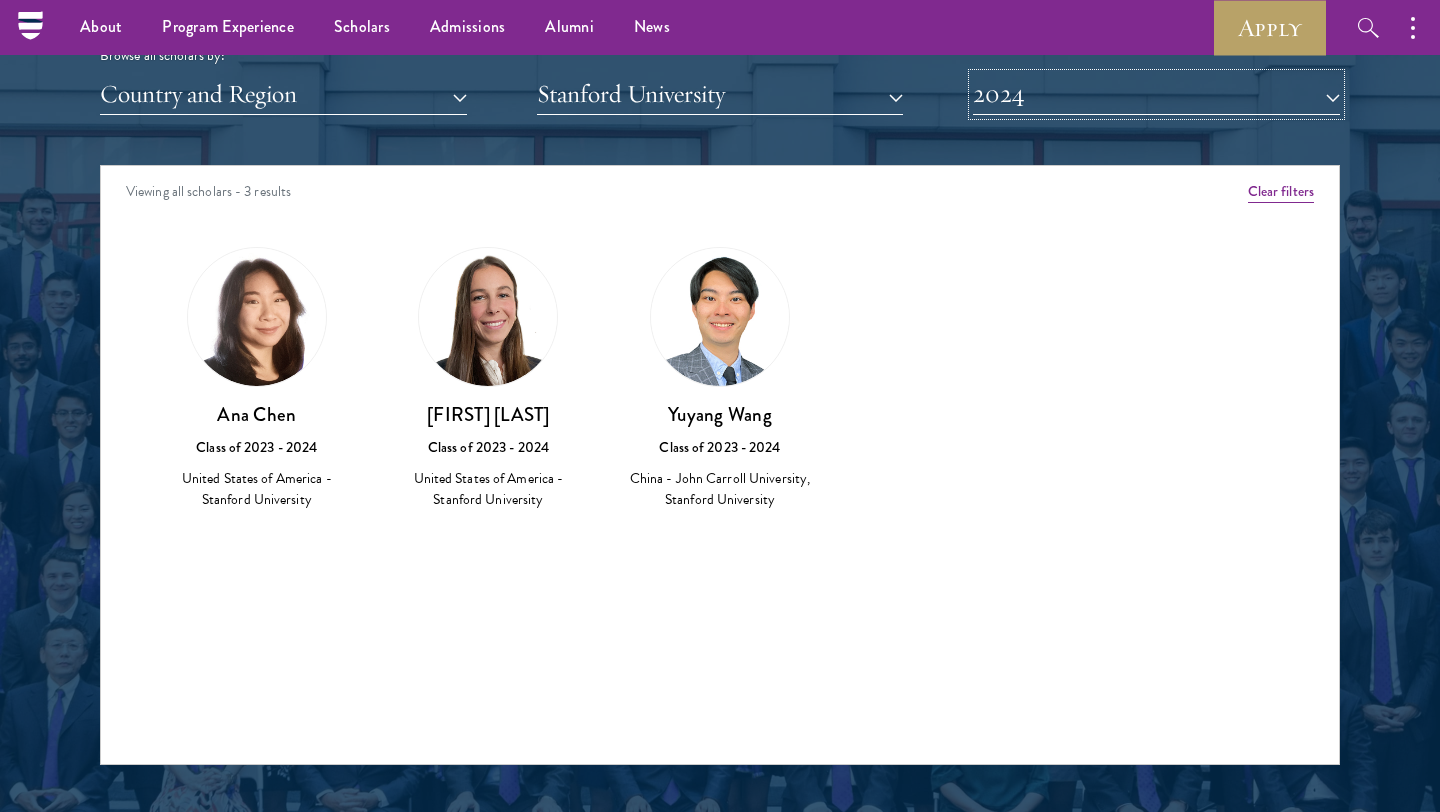 click on "2024" at bounding box center [1156, 94] 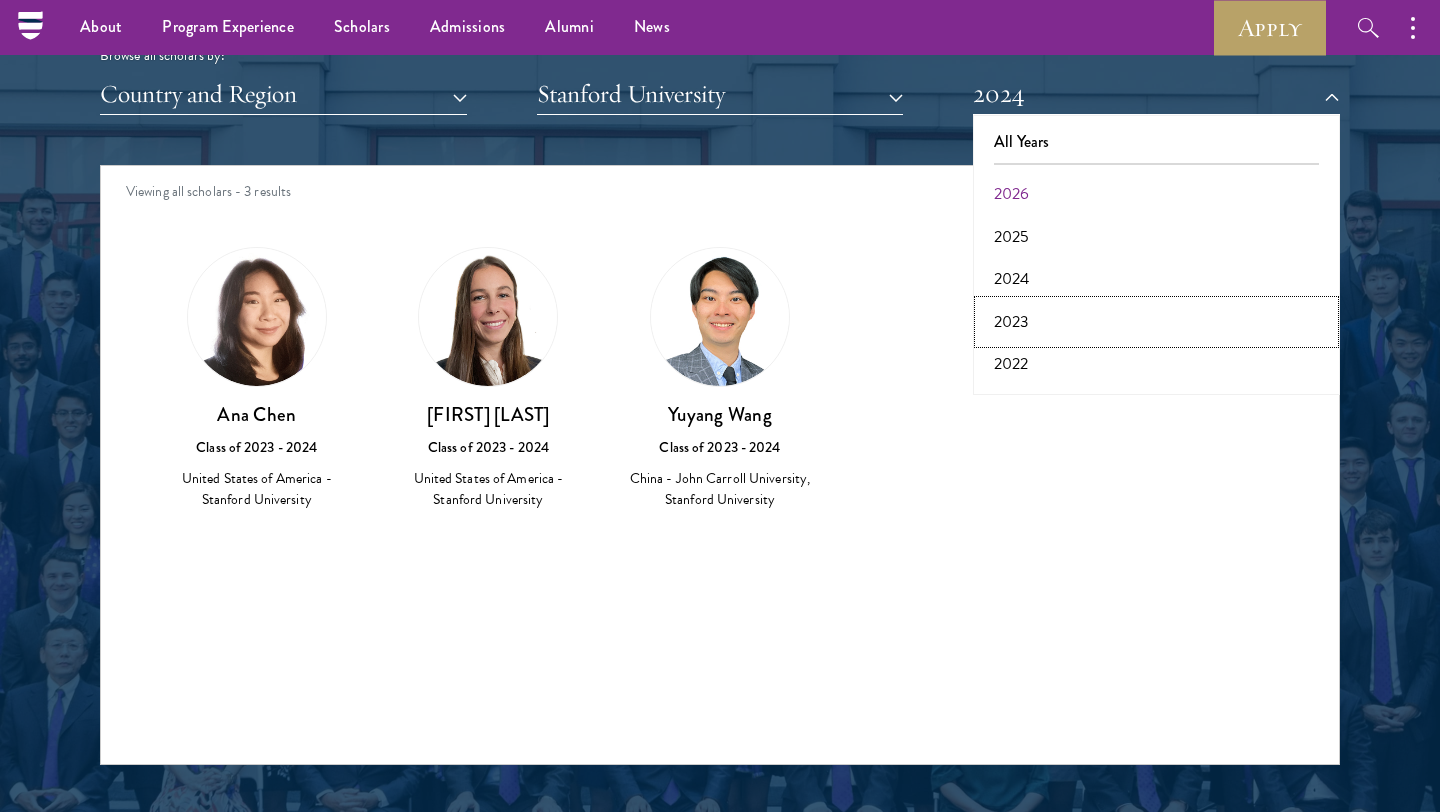 click on "2023" at bounding box center [1156, 322] 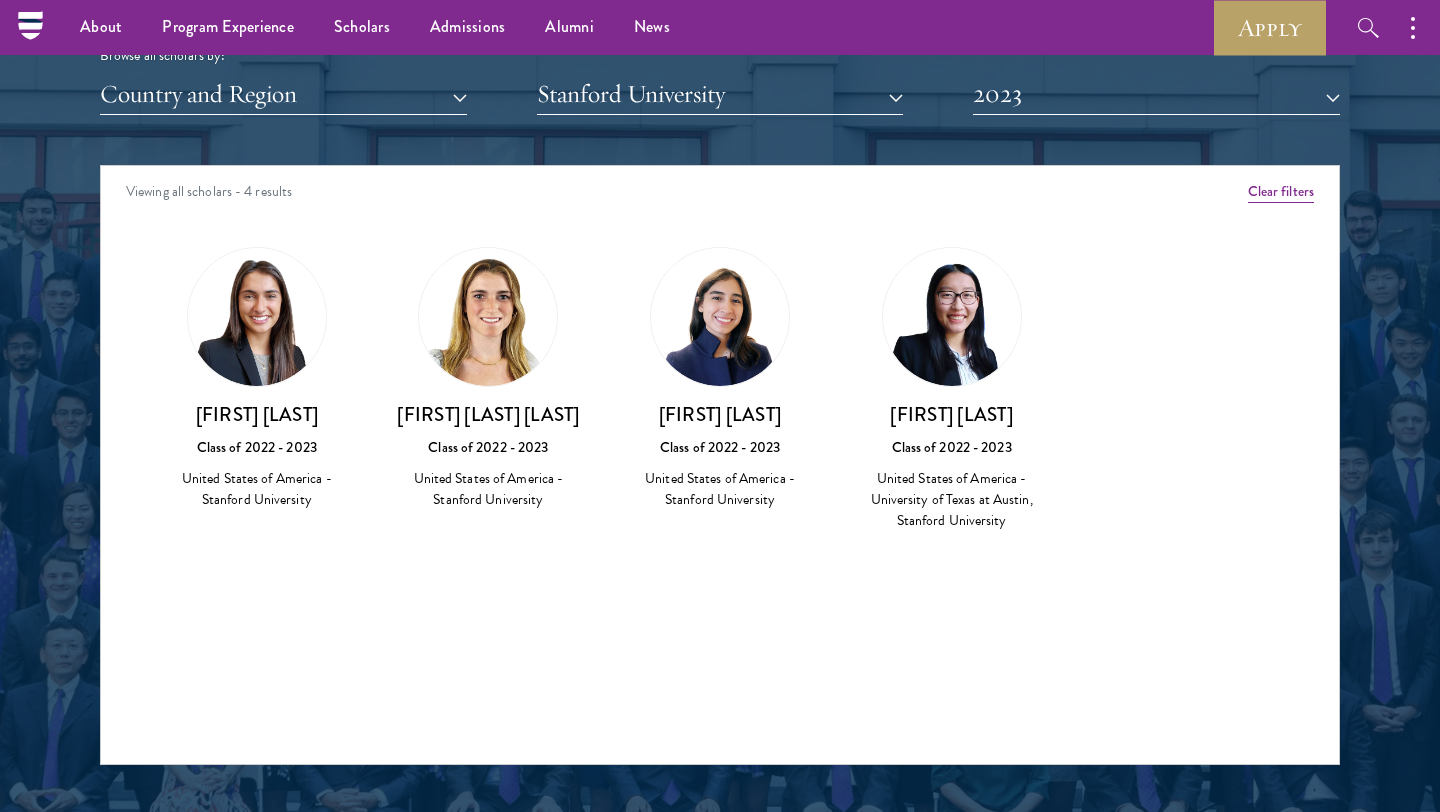 click at bounding box center [488, 317] 